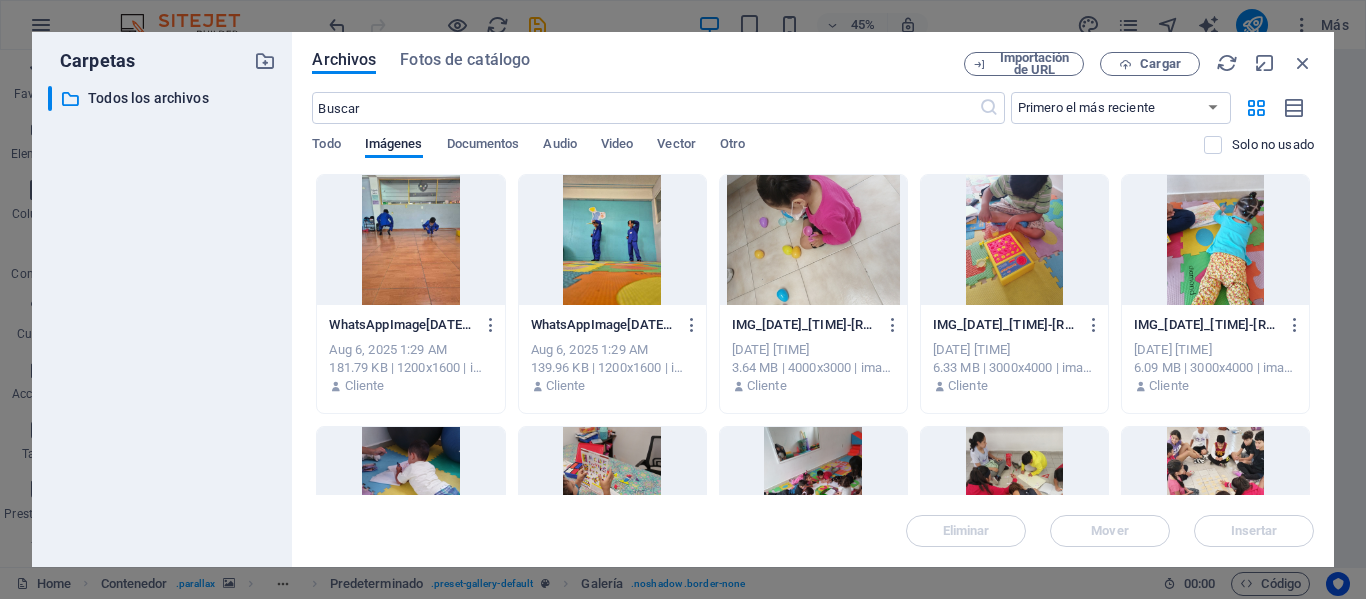 select on "4" 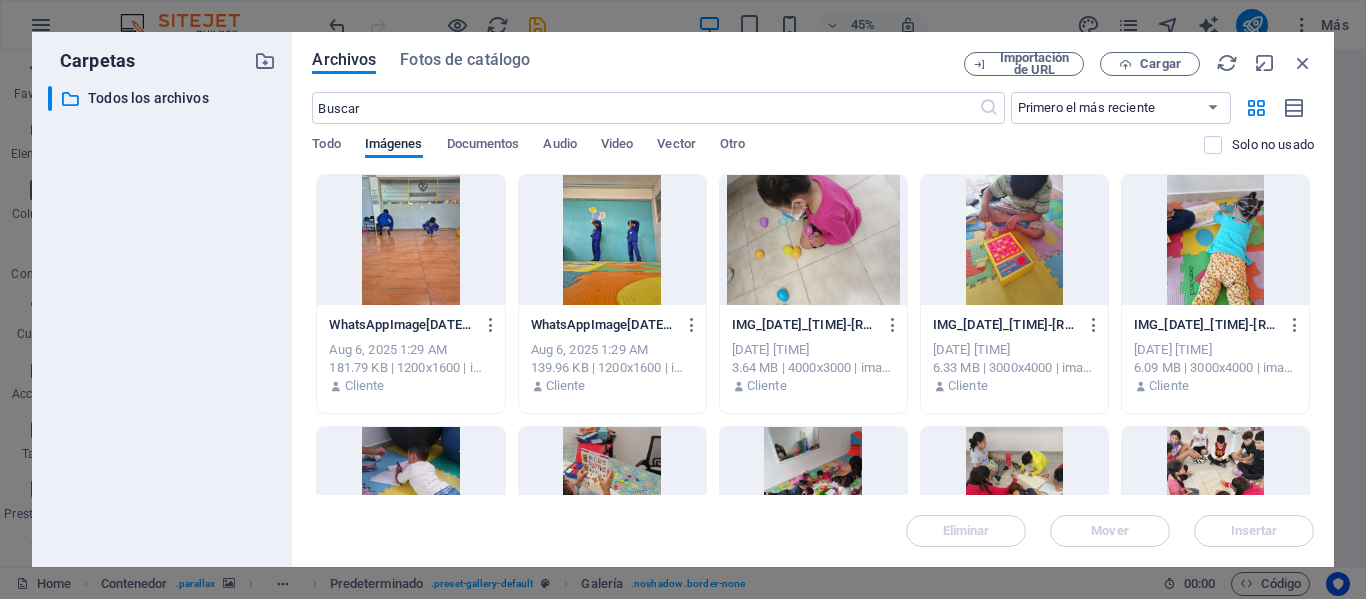 scroll, scrollTop: 0, scrollLeft: 0, axis: both 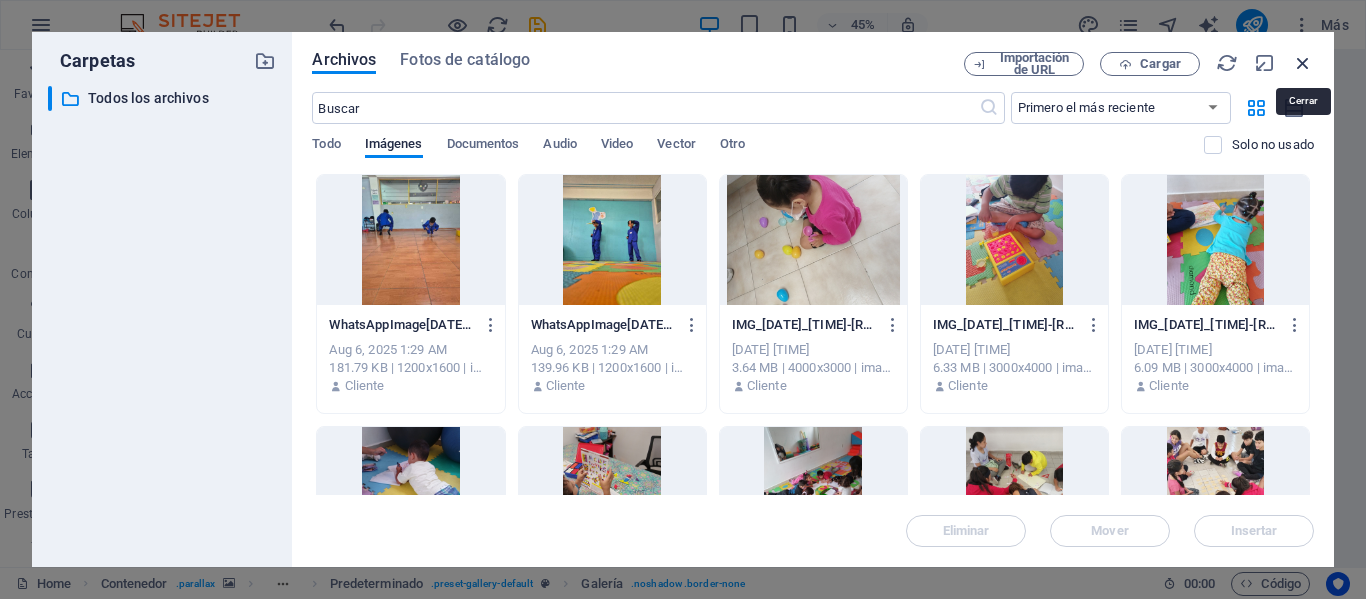 click at bounding box center [1303, 63] 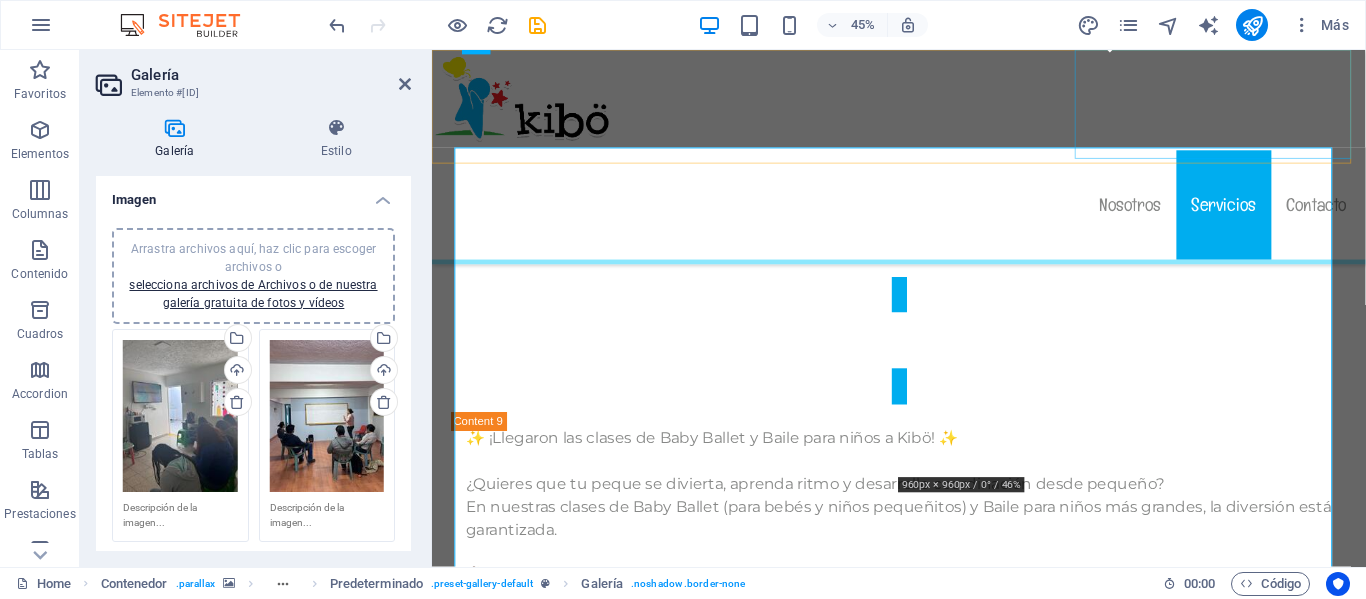 scroll, scrollTop: 12039, scrollLeft: 0, axis: vertical 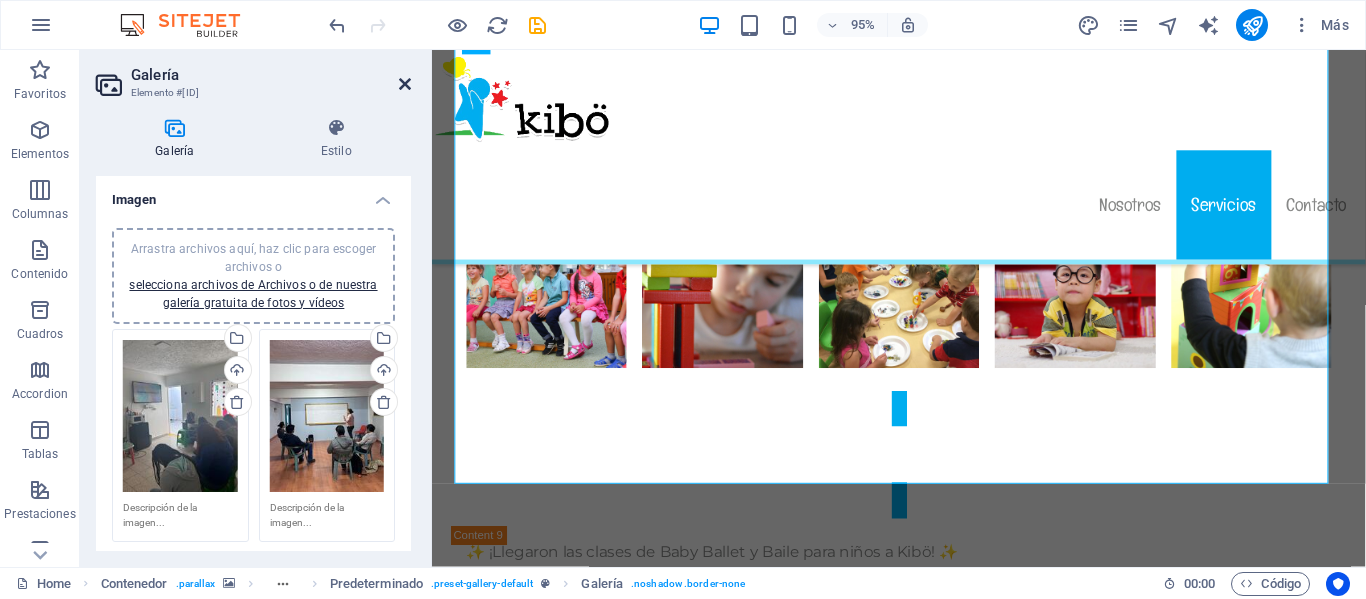 click at bounding box center (405, 84) 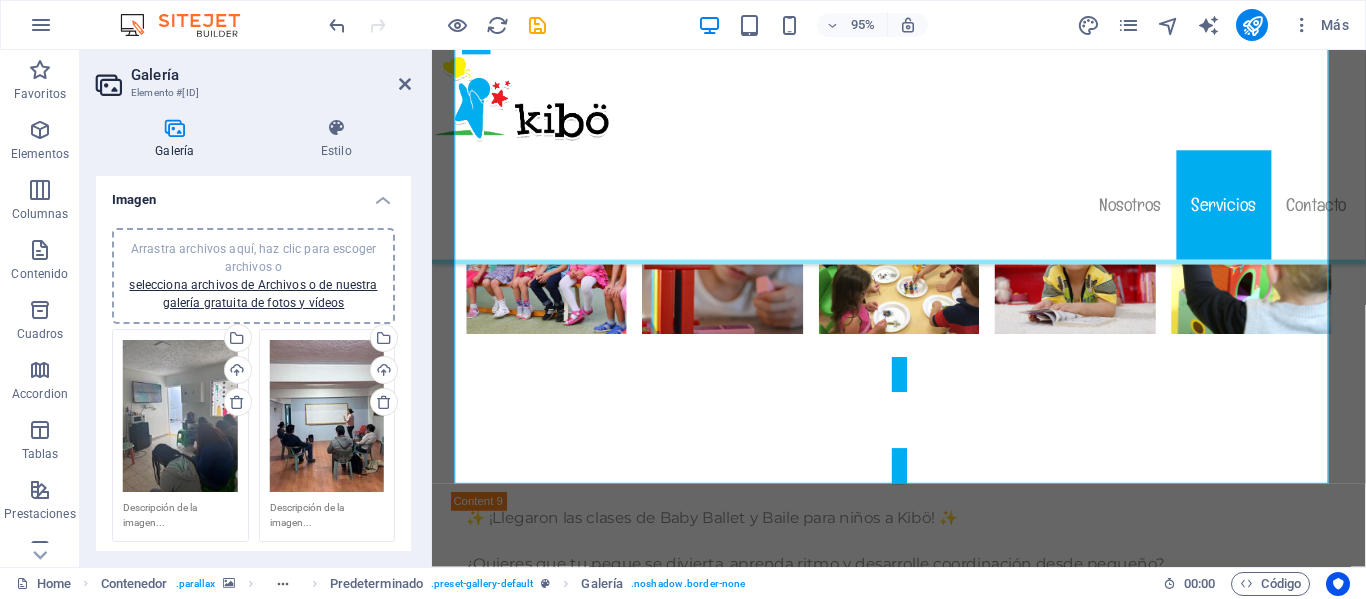 scroll, scrollTop: 12035, scrollLeft: 0, axis: vertical 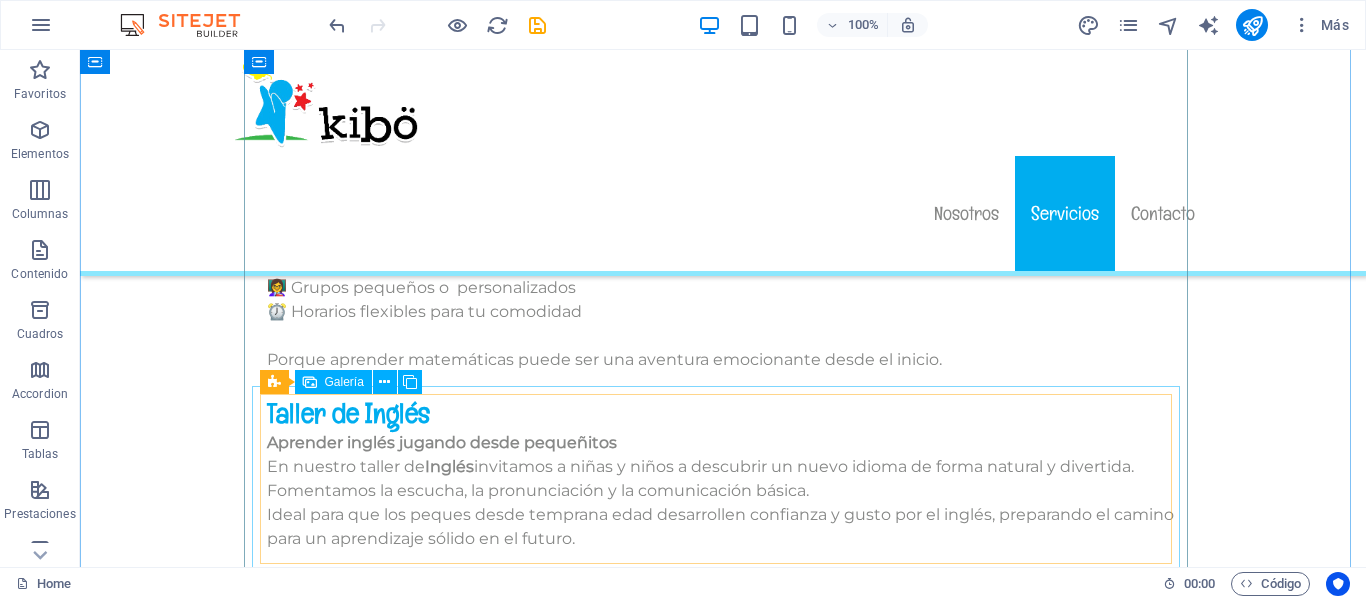 click at bounding box center [352, 2302] 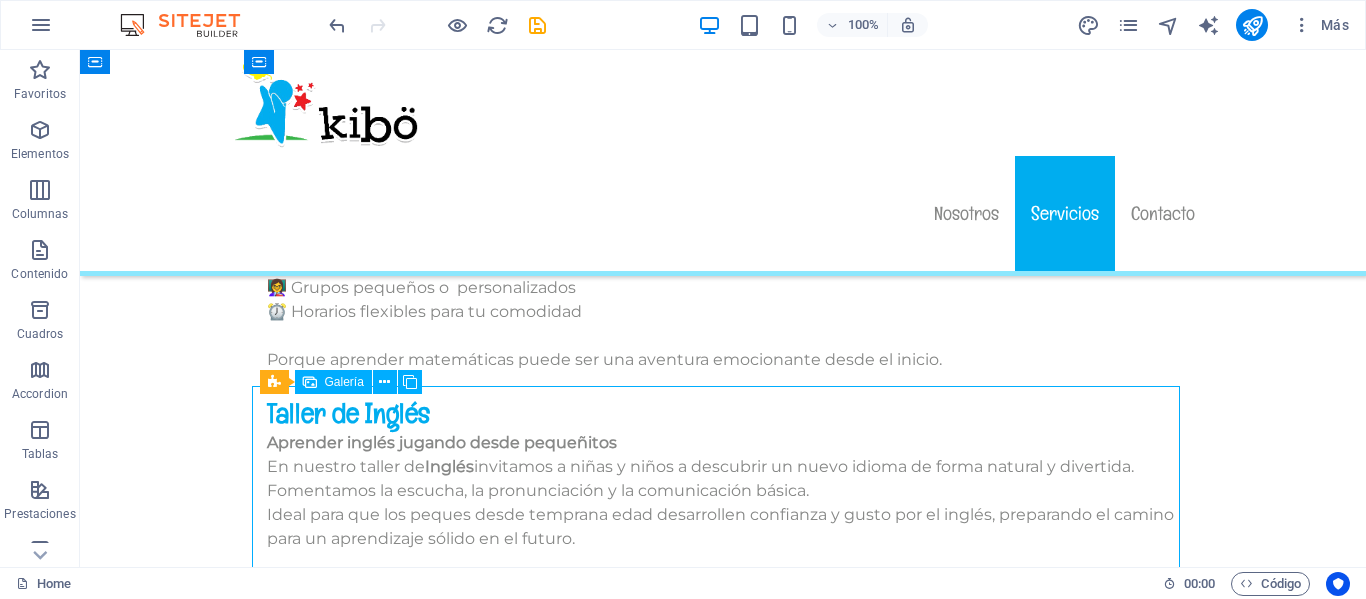 click at bounding box center [352, 2302] 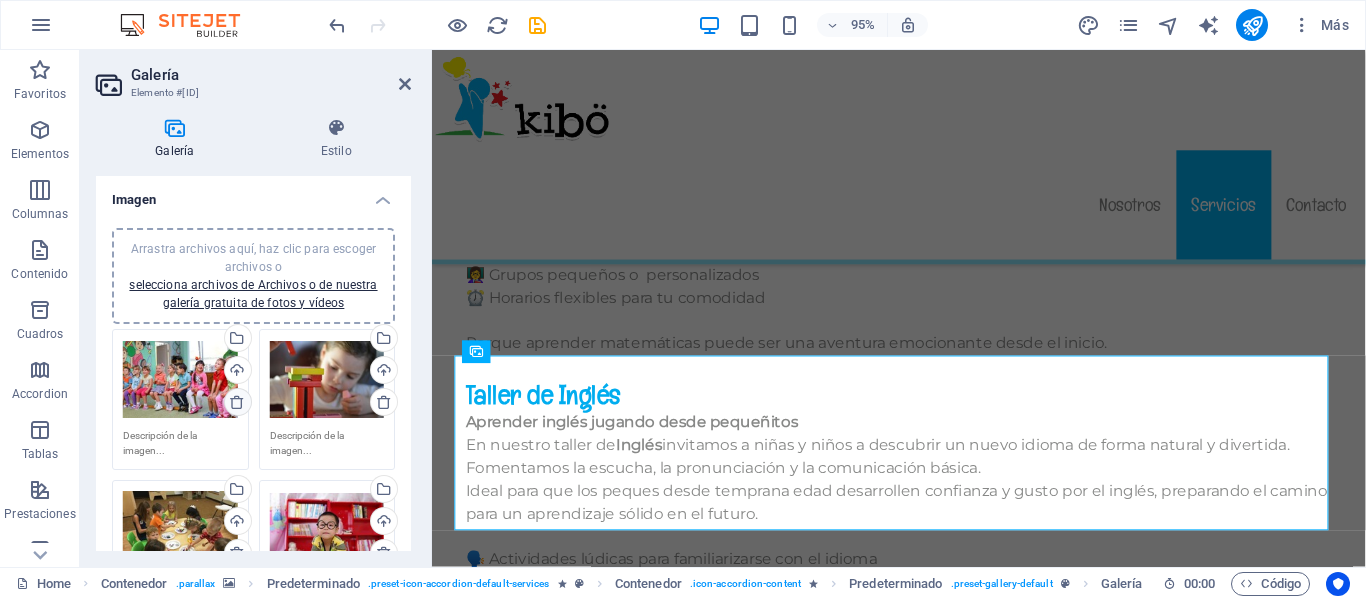 click at bounding box center [237, 402] 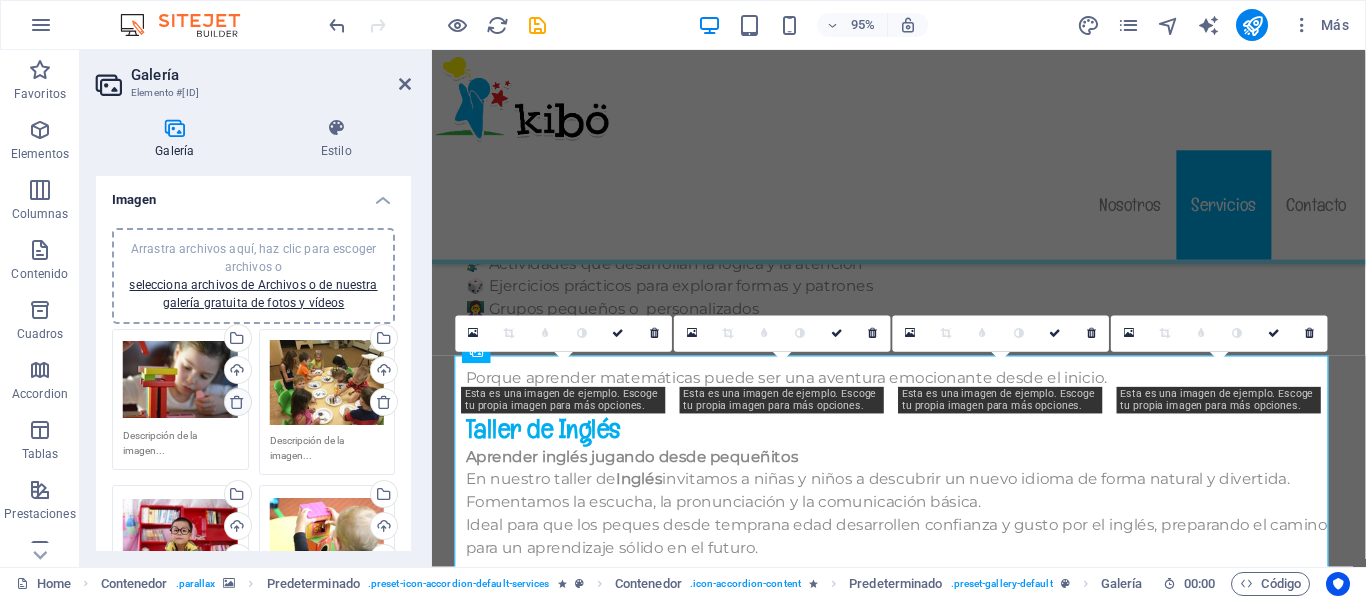 click at bounding box center (237, 402) 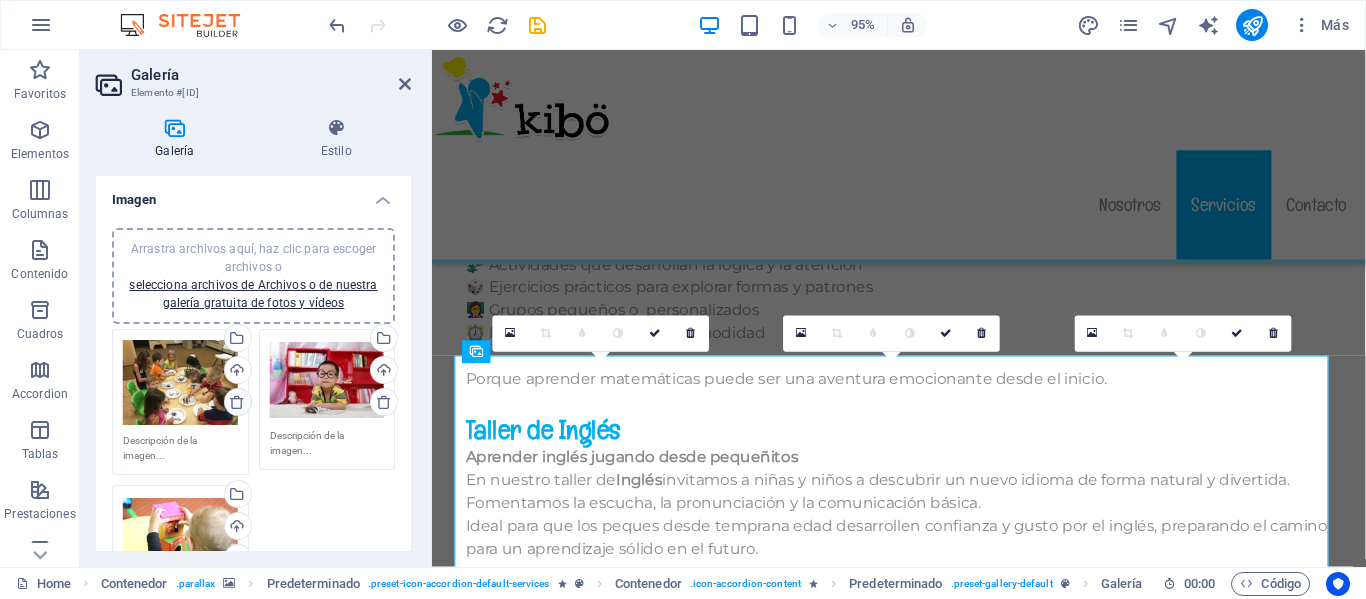 click at bounding box center [237, 402] 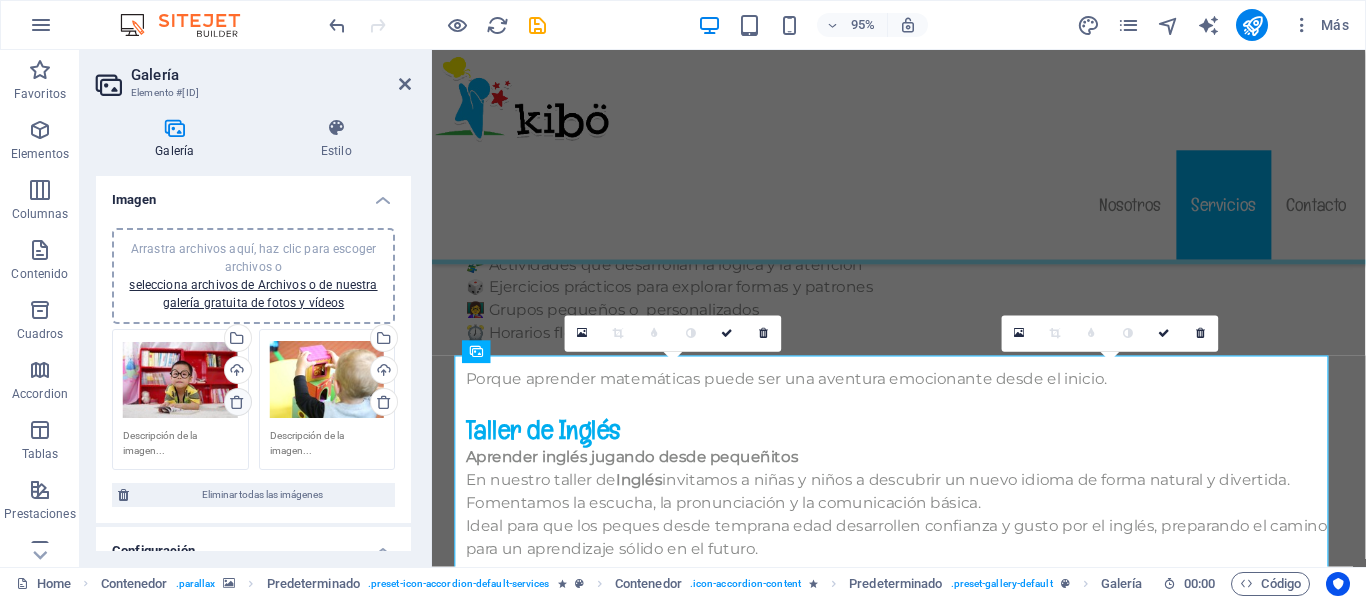 click at bounding box center (237, 402) 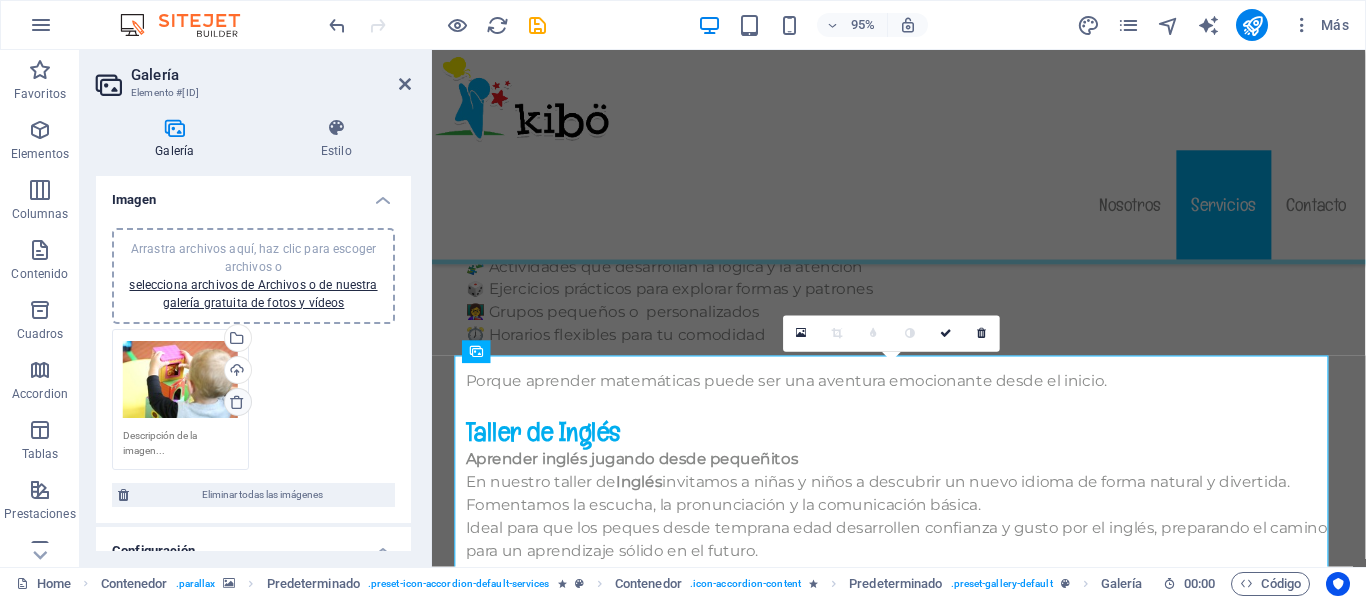 click at bounding box center (237, 402) 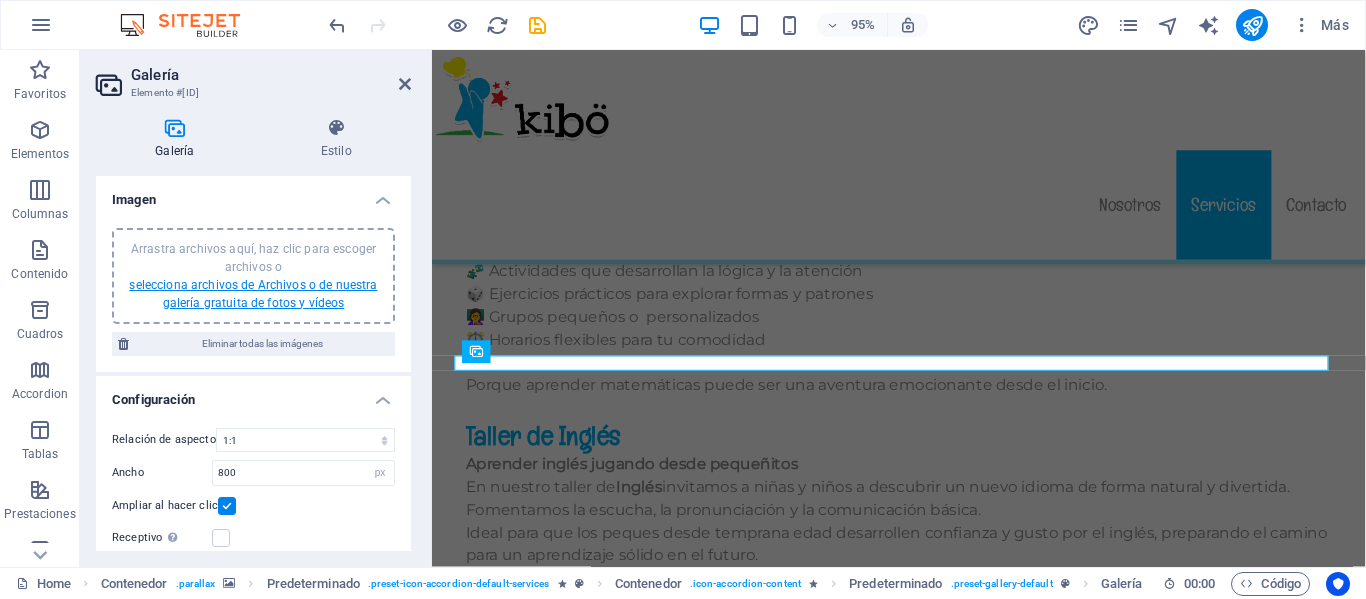 click on "selecciona archivos de Archivos o de nuestra galería gratuita de fotos y vídeos" at bounding box center [253, 294] 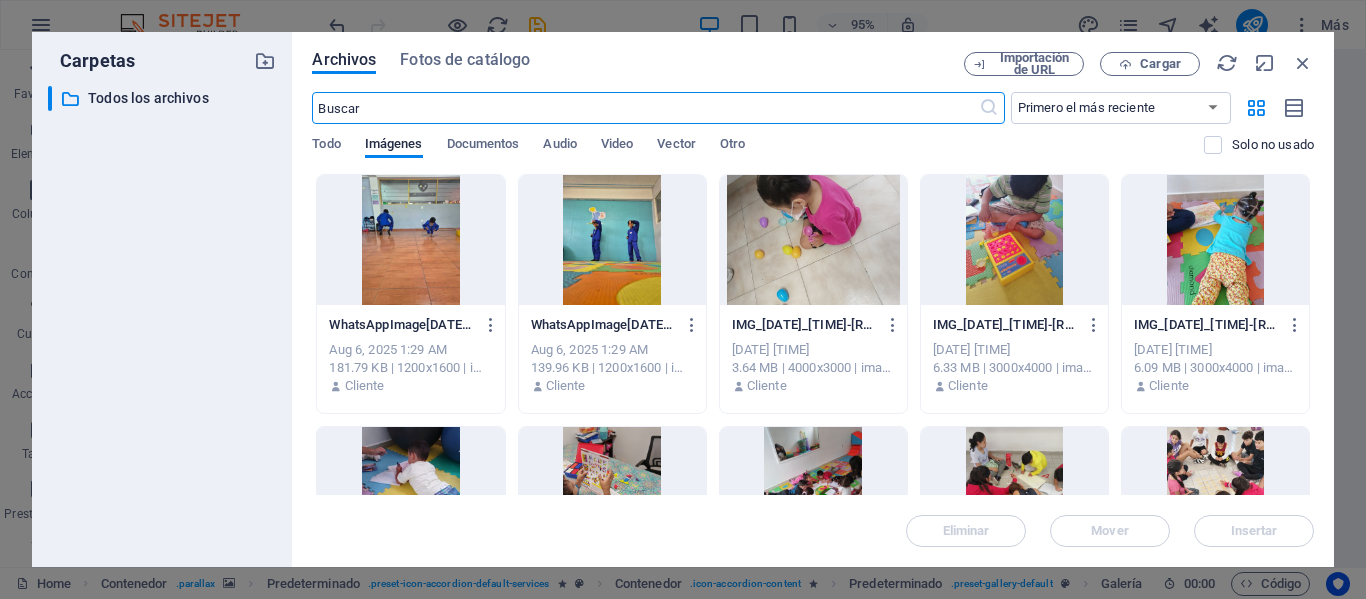scroll, scrollTop: 8364, scrollLeft: 0, axis: vertical 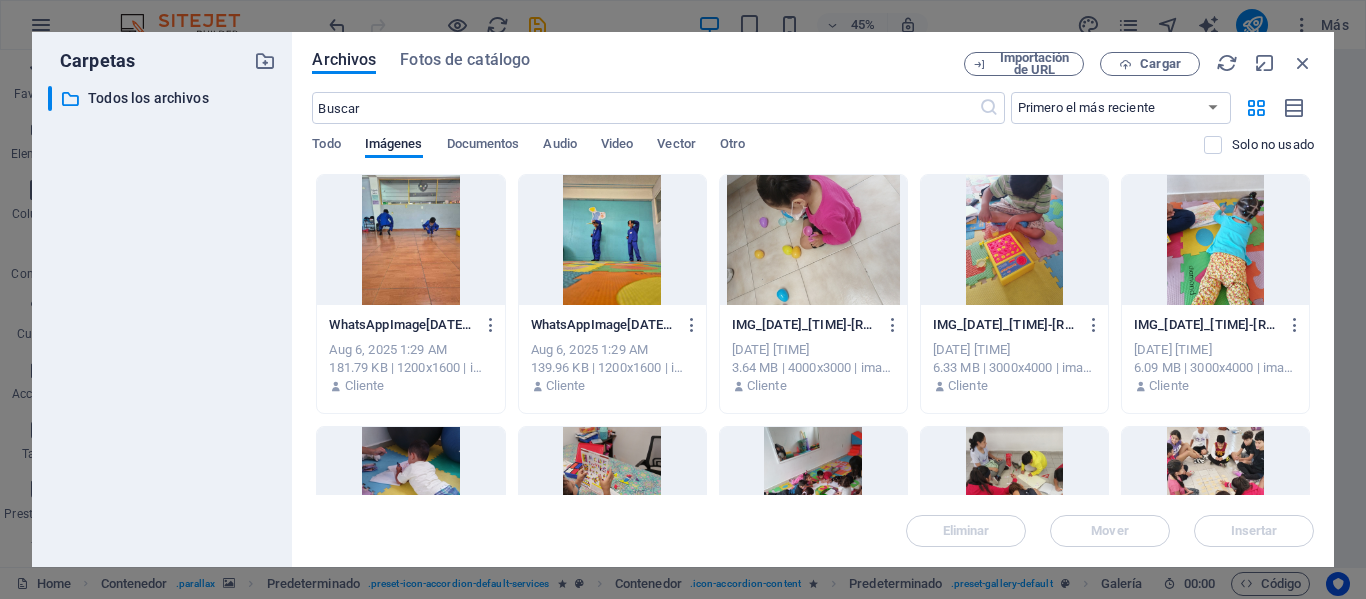 drag, startPoint x: 1309, startPoint y: 213, endPoint x: 1312, endPoint y: 242, distance: 29.15476 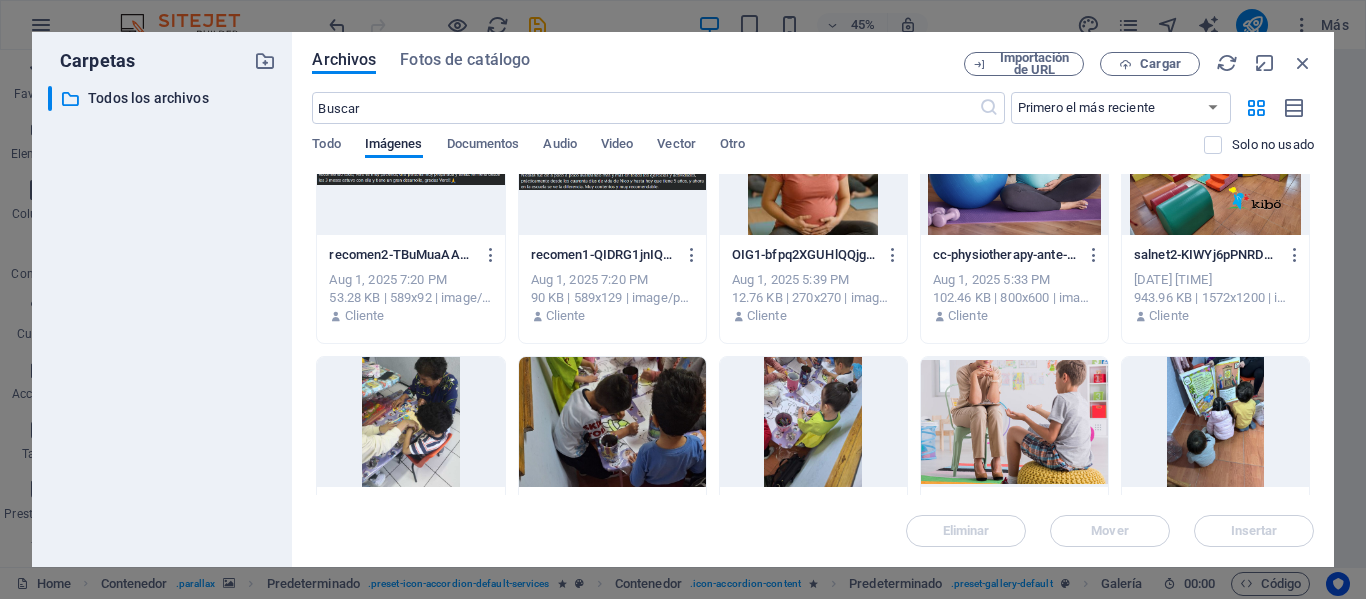 scroll, scrollTop: 1085, scrollLeft: 0, axis: vertical 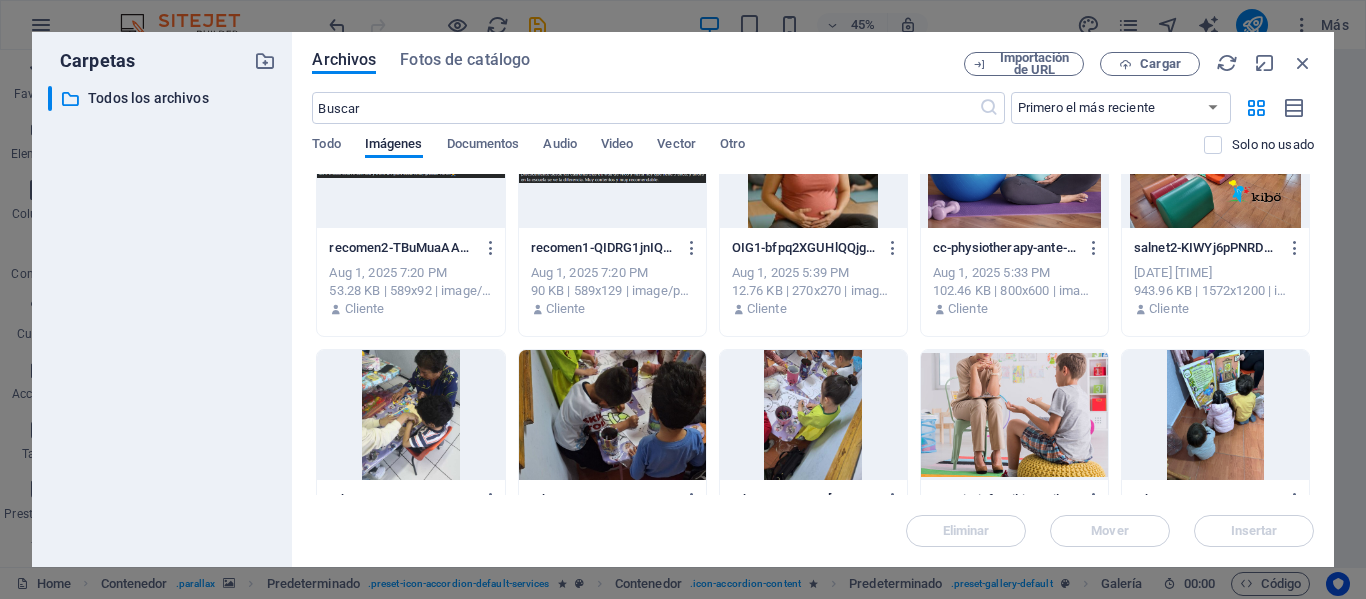 click at bounding box center [1014, 415] 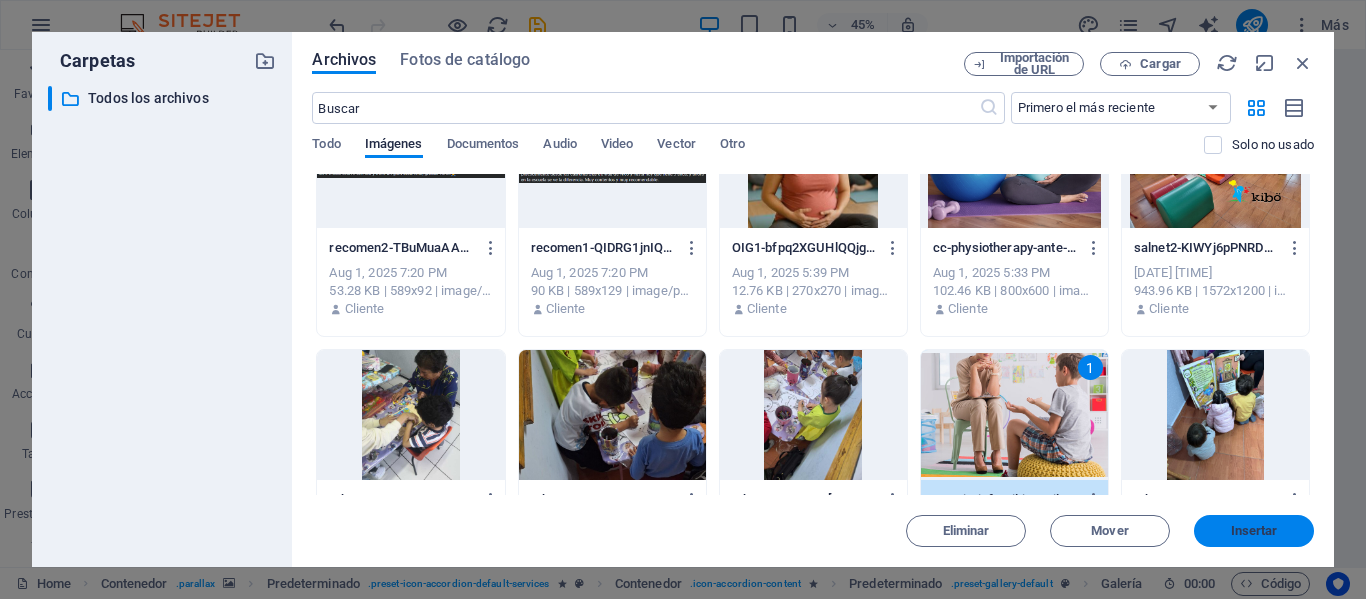 click on "Insertar" at bounding box center (1254, 531) 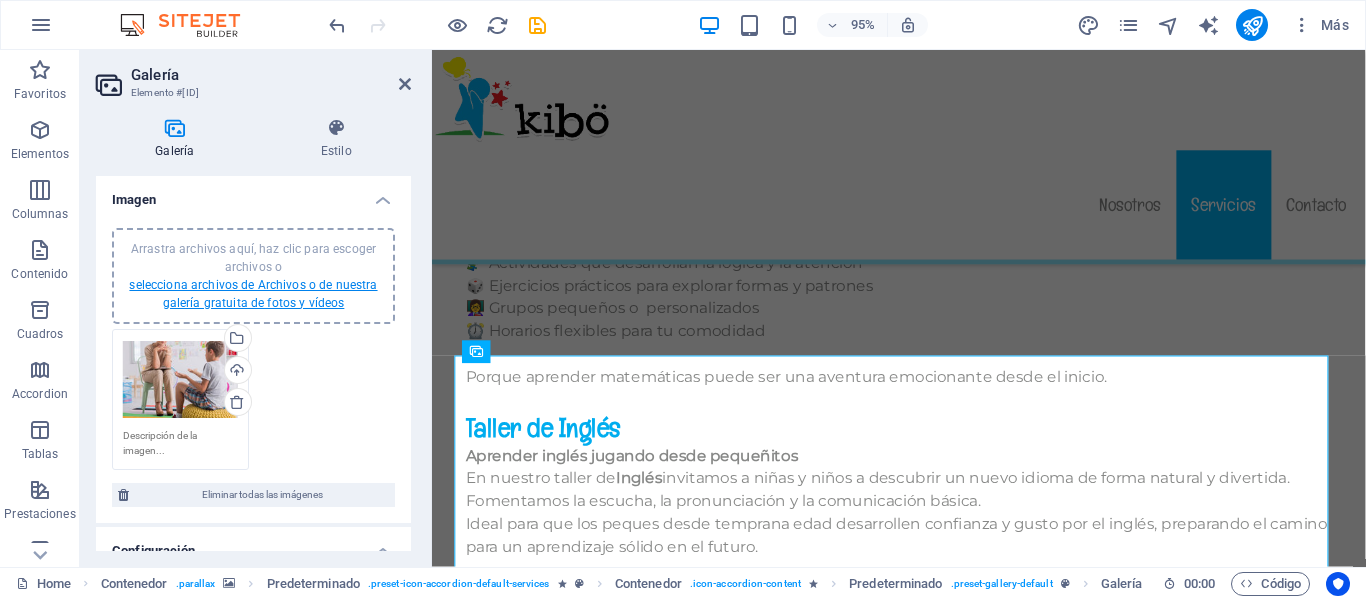 click on "selecciona archivos de Archivos o de nuestra galería gratuita de fotos y vídeos" at bounding box center [253, 294] 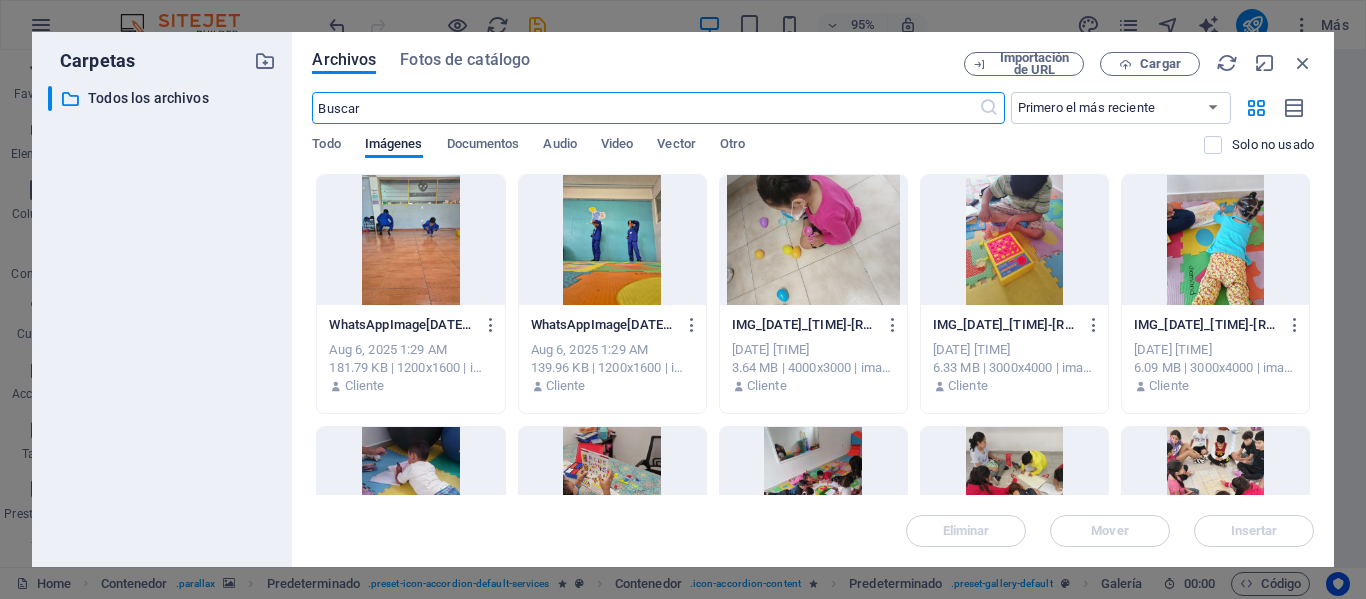 scroll, scrollTop: 8364, scrollLeft: 0, axis: vertical 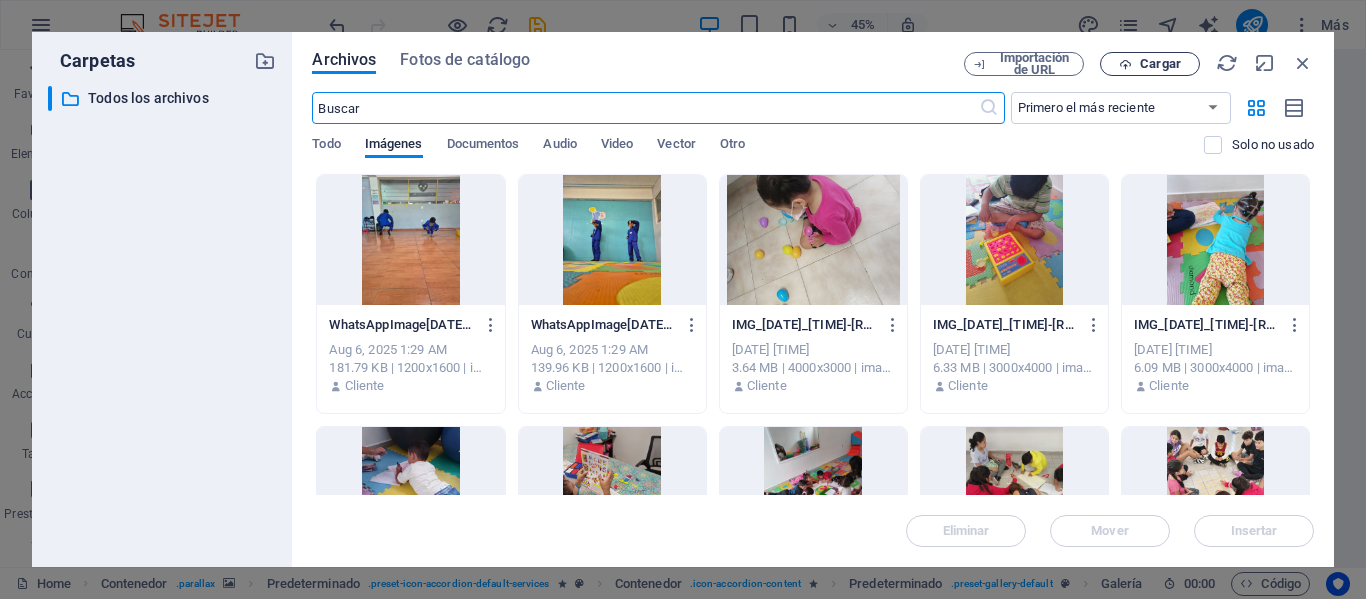 click on "Cargar" at bounding box center (1150, 64) 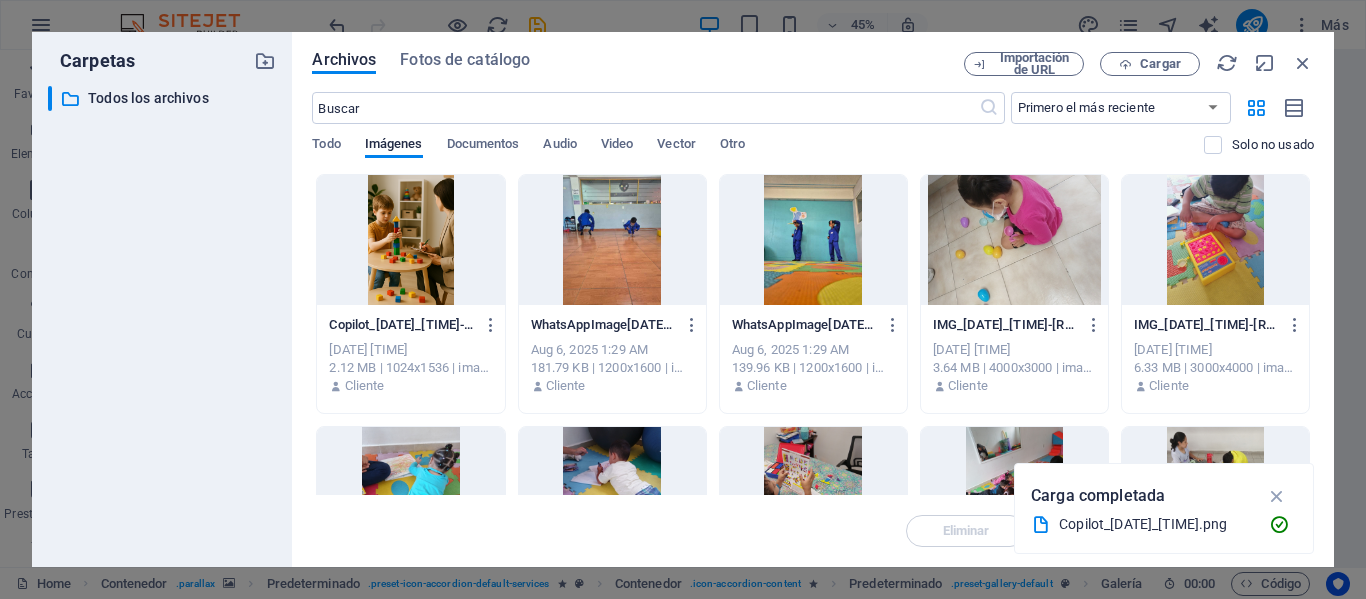 click at bounding box center (410, 240) 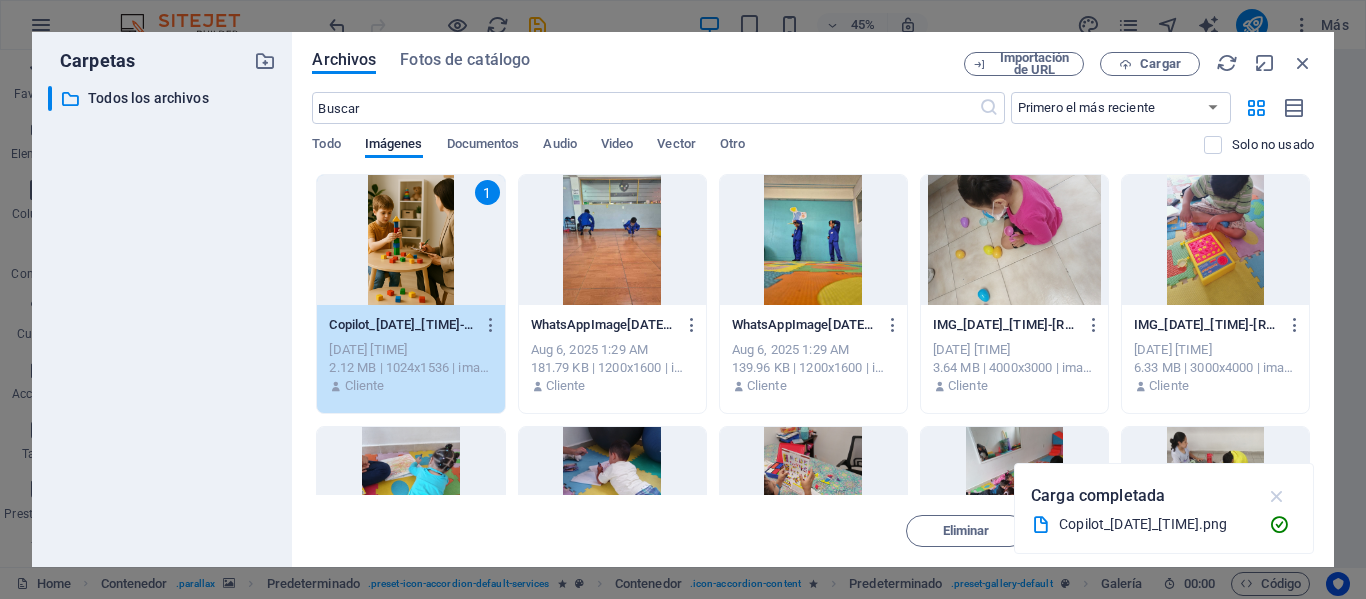 click at bounding box center [1277, 496] 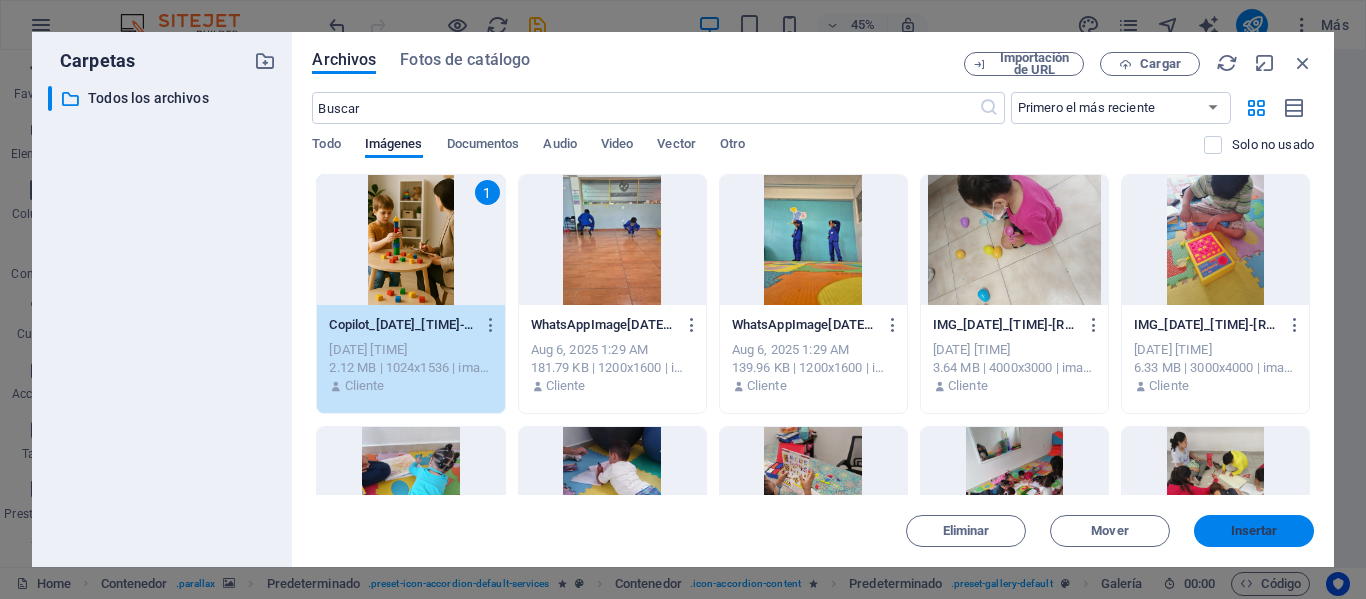 click on "Insertar" at bounding box center [1254, 531] 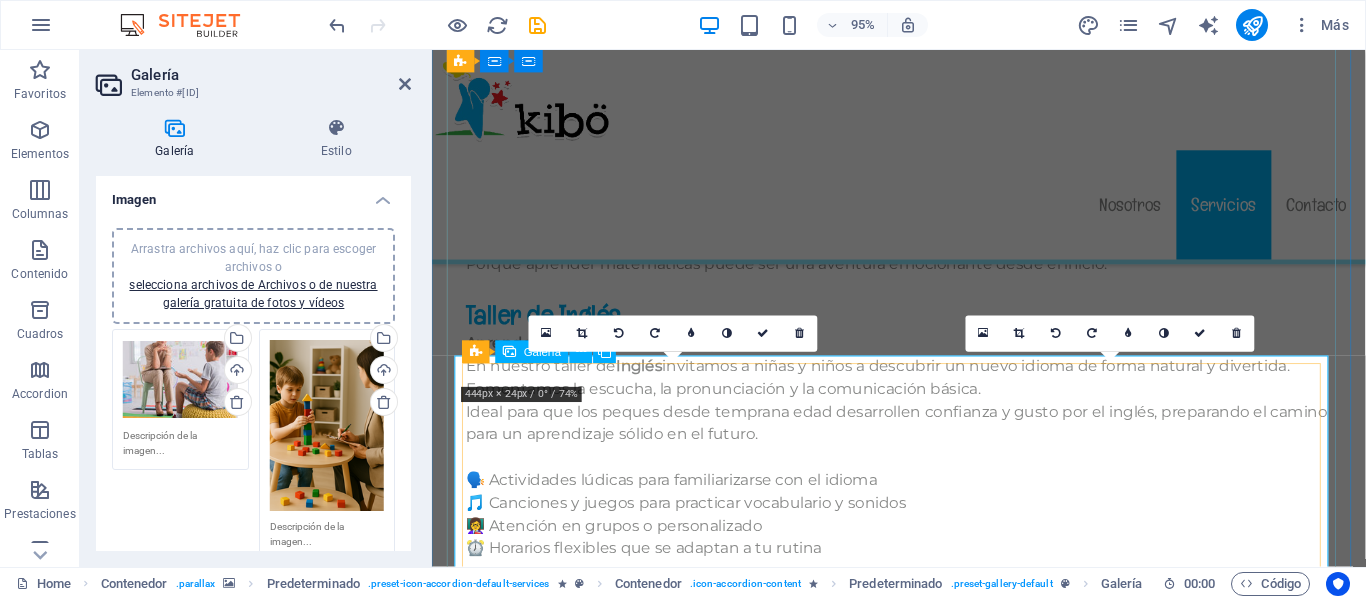 scroll, scrollTop: 8236, scrollLeft: 0, axis: vertical 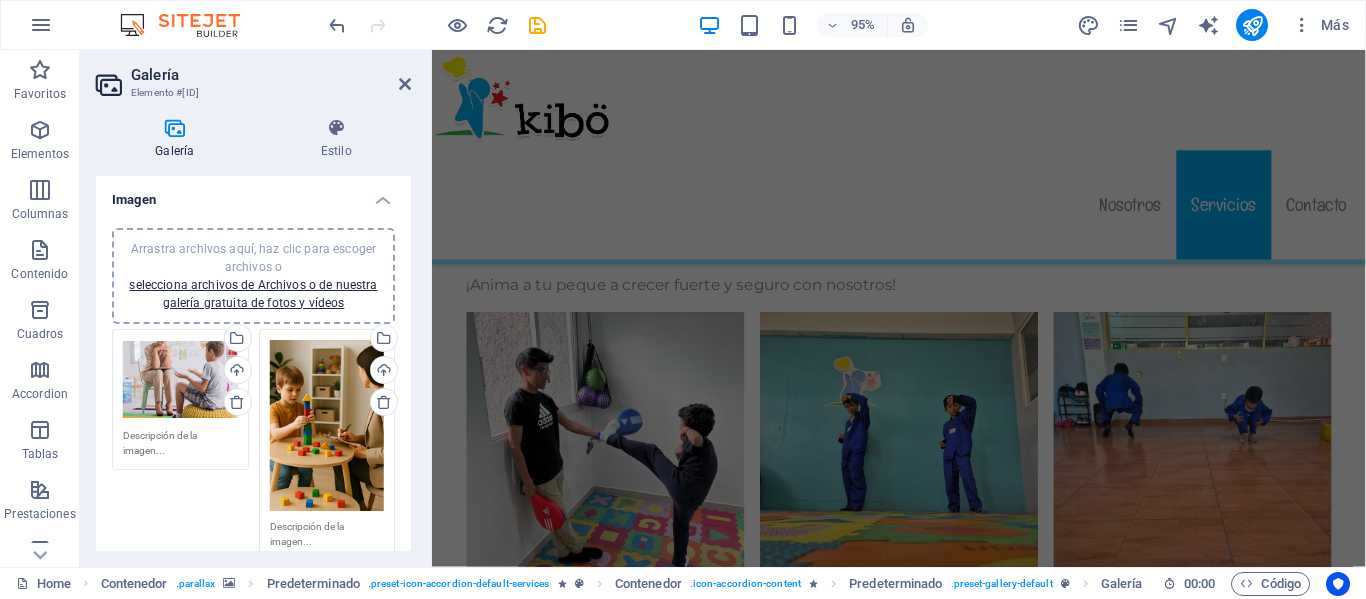 click on "Galería Elemento #[ID] Galería Estilo Imagen Arrastra archivos aquí, haz clic para escoger archivos o  selecciona archivos de Archivos o de nuestra galería gratuita de fotos y vídeos Arrastra archivos aquí, haz clic para escoger archivos o  selecciona archivos de Archivos o de nuestra galería gratuita de fotos y vídeos Selecciona archivos del administrador de archivos, de la galería de fotos o carga archivo(s) Cargar Arrastra archivos aquí, haz clic para escoger archivos o  selecciona archivos de Archivos o de nuestra galería gratuita de fotos y vídeos Selecciona archivos del administrador de archivos, de la galería de fotos o carga archivo(s) Cargar Eliminar todas las imágenes Configuración Relación de aspecto Ninguna relación de aspecto fija 16:9 16:10 4:3 1:1 1:2 2:1 Ancho 800 px % Ampliar al hacer clic Receptivo Automáticamente cargar tamaños optimizados de smartphone e imagen retina. Lazyload La carga de imágenes tras la carga de la página mejora la velocidad de la página. 0" at bounding box center [256, 308] 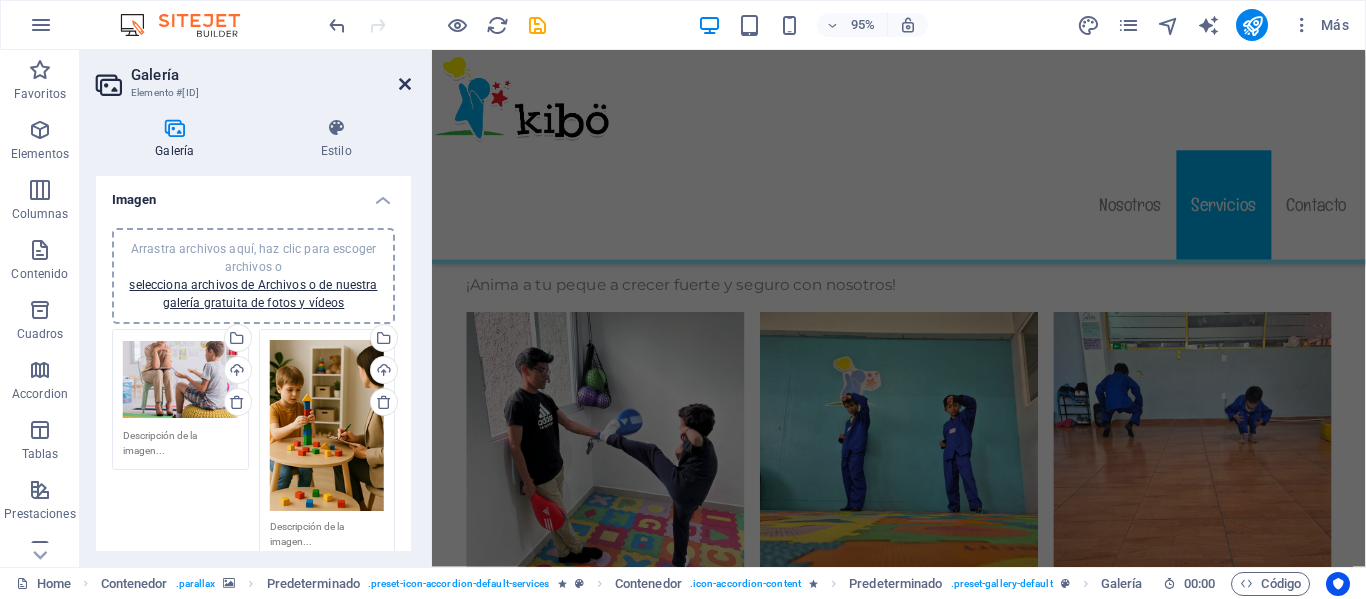 click at bounding box center (405, 84) 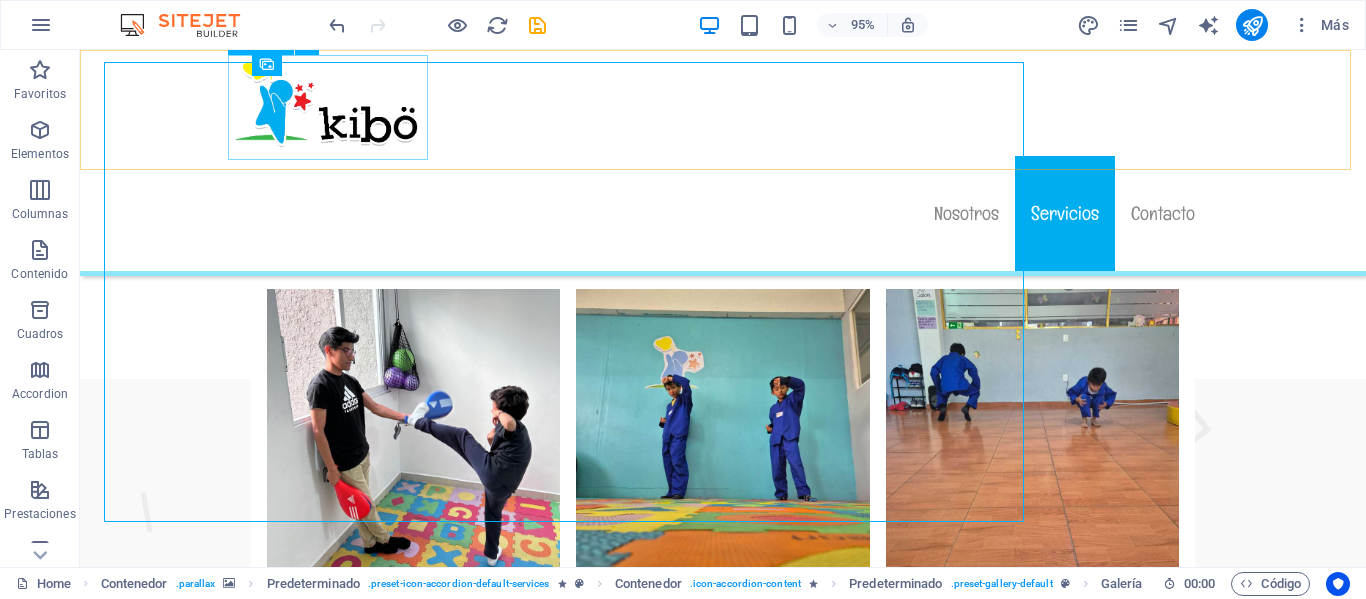 scroll, scrollTop: 8546, scrollLeft: 0, axis: vertical 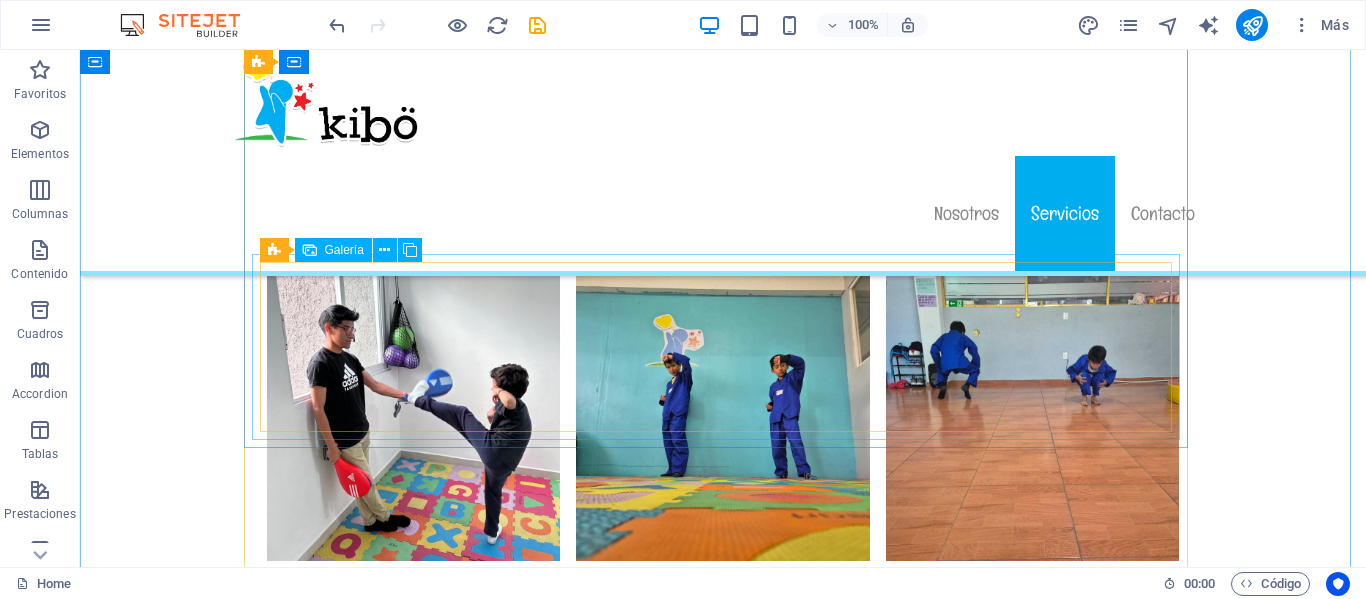 click at bounding box center (352, 2172) 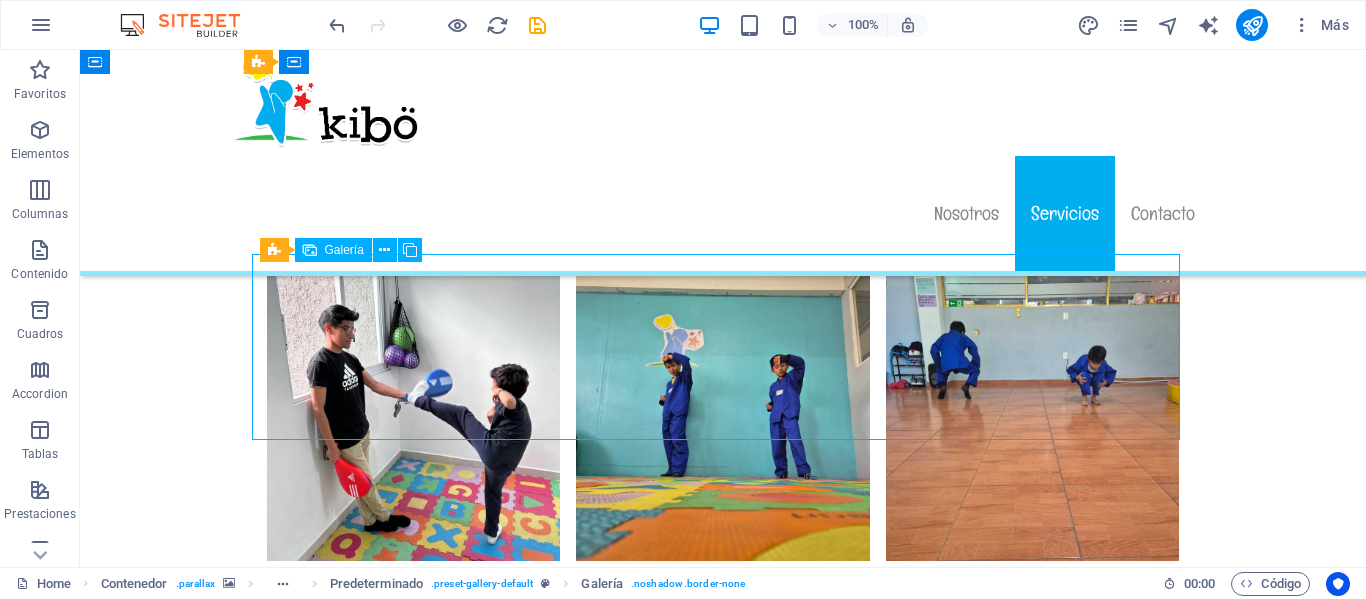 click at bounding box center (352, 2172) 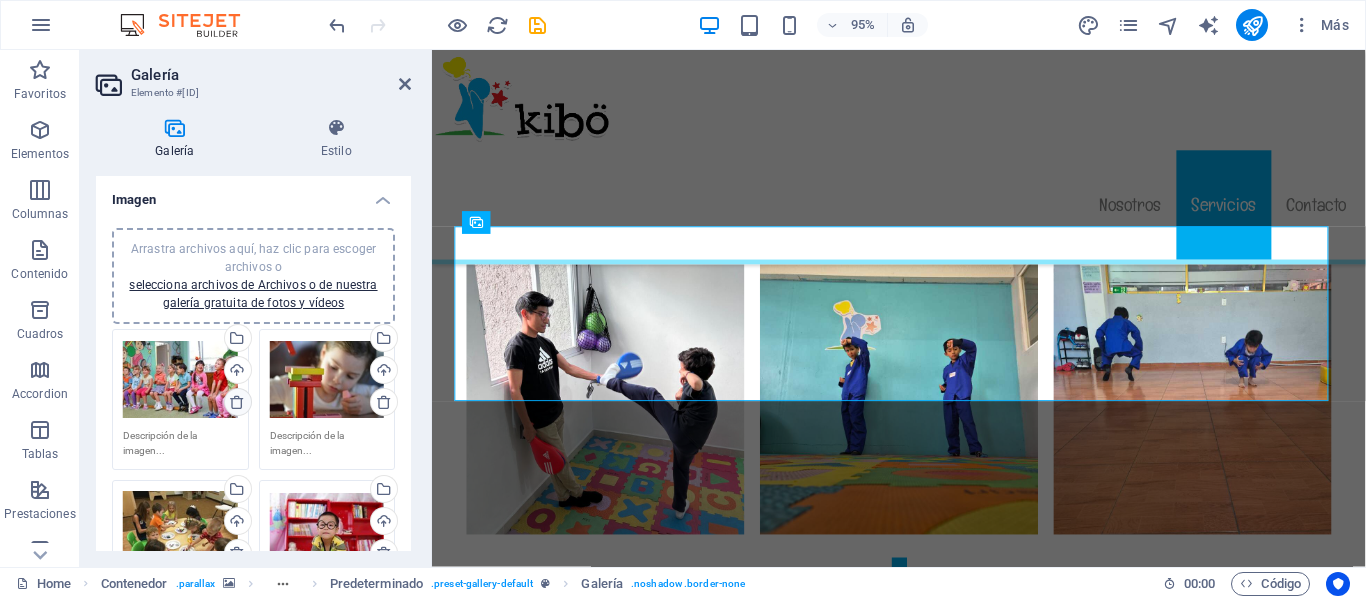 click at bounding box center [237, 402] 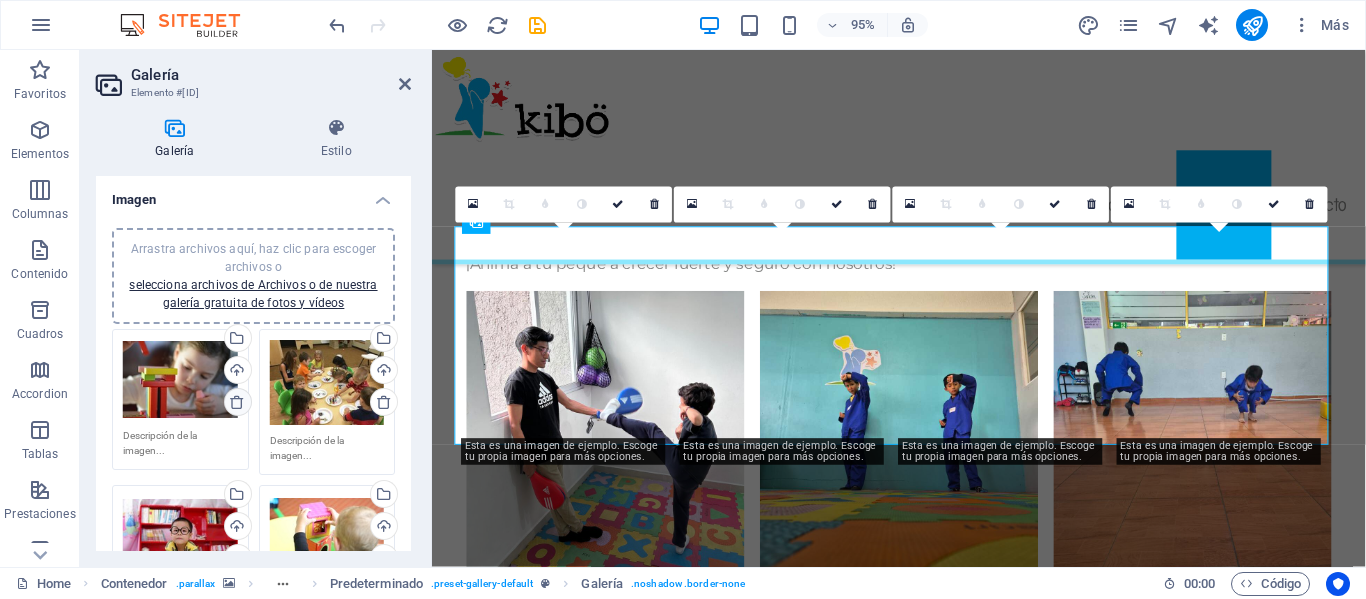 click at bounding box center (237, 402) 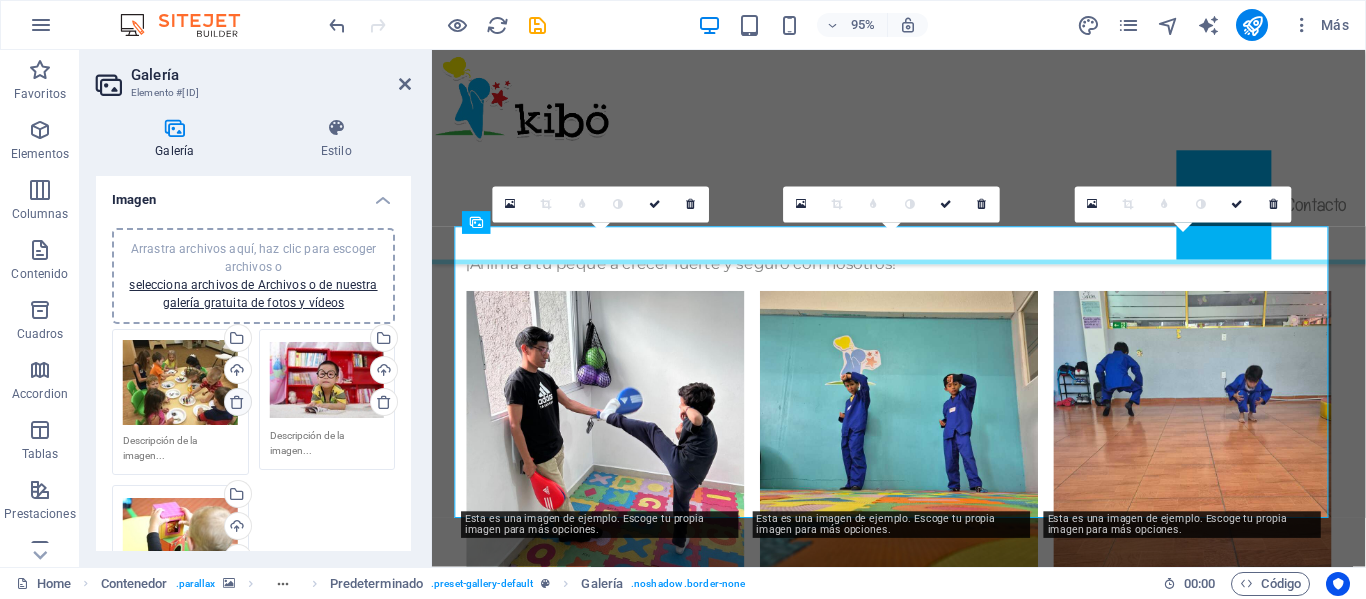 click at bounding box center [237, 402] 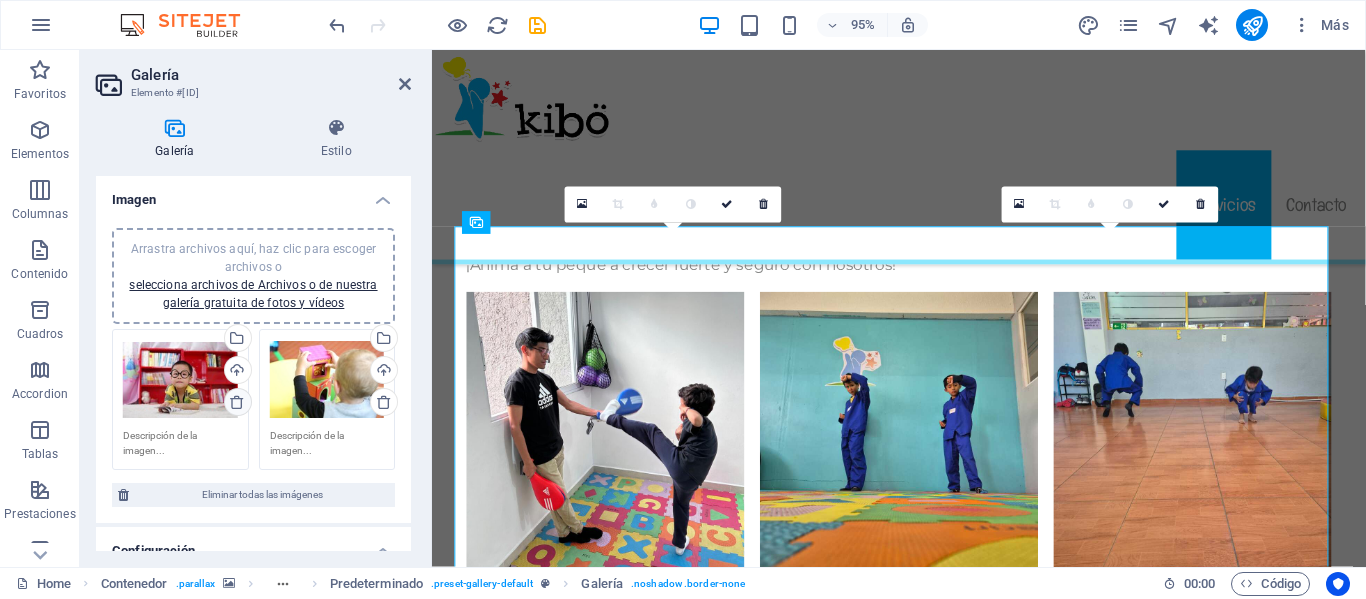 click at bounding box center [237, 402] 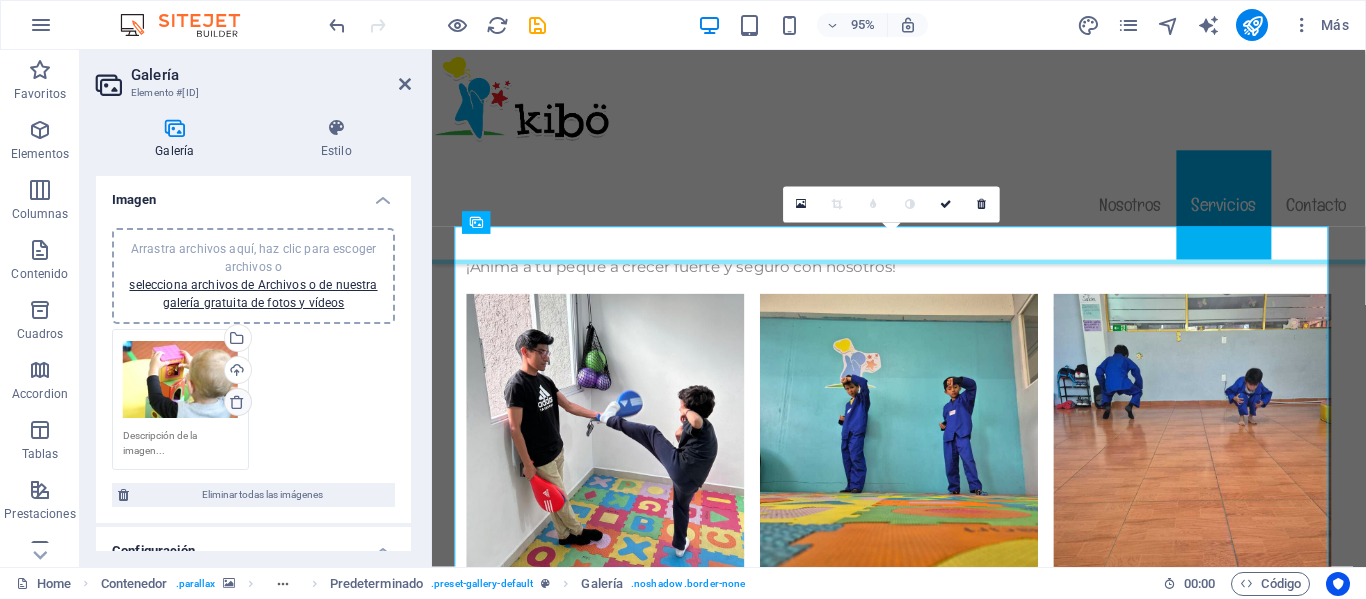 click at bounding box center [237, 402] 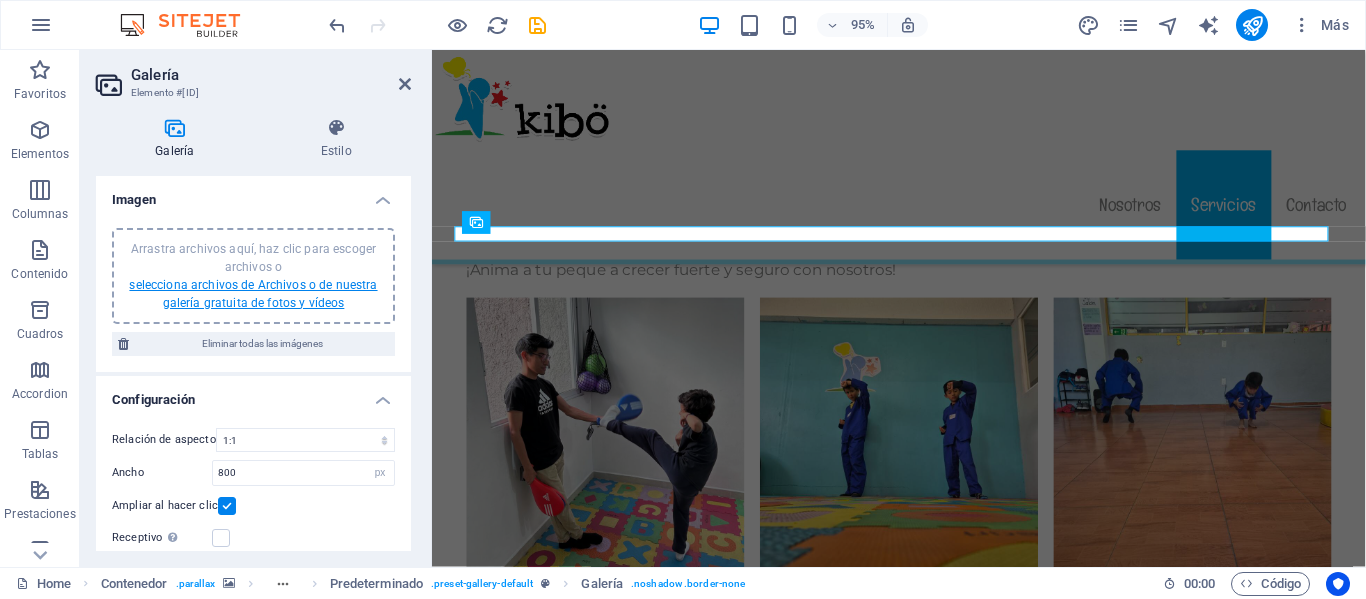 click on "selecciona archivos de Archivos o de nuestra galería gratuita de fotos y vídeos" at bounding box center [253, 294] 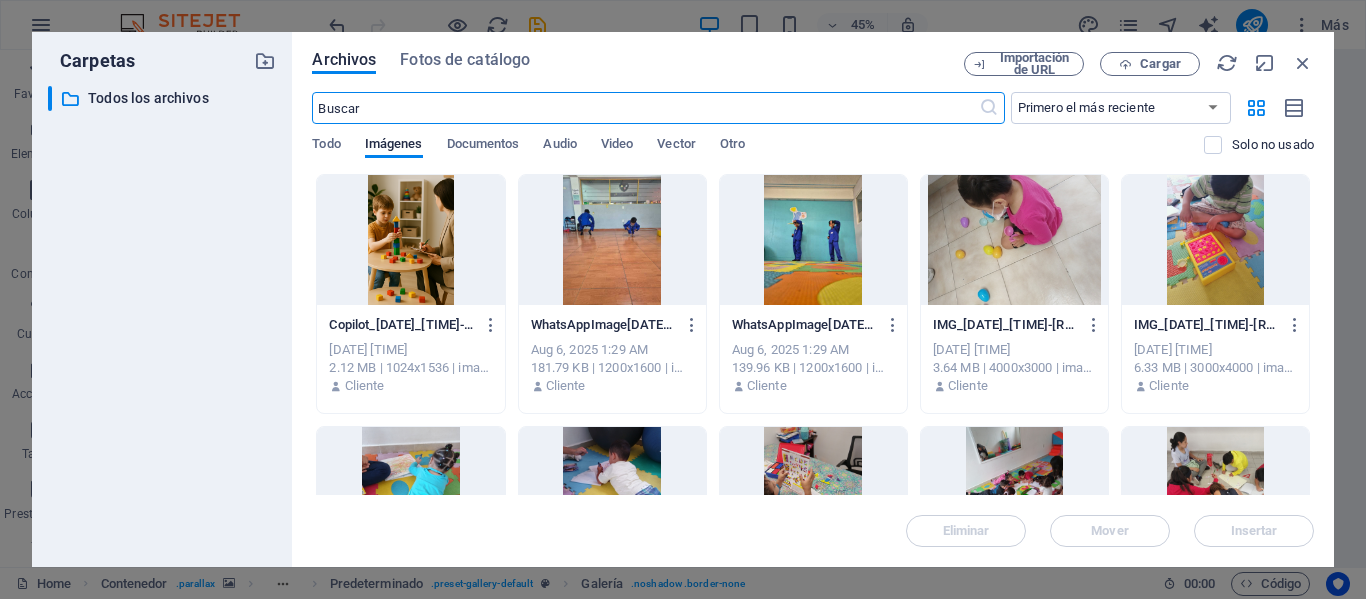 scroll, scrollTop: 9503, scrollLeft: 0, axis: vertical 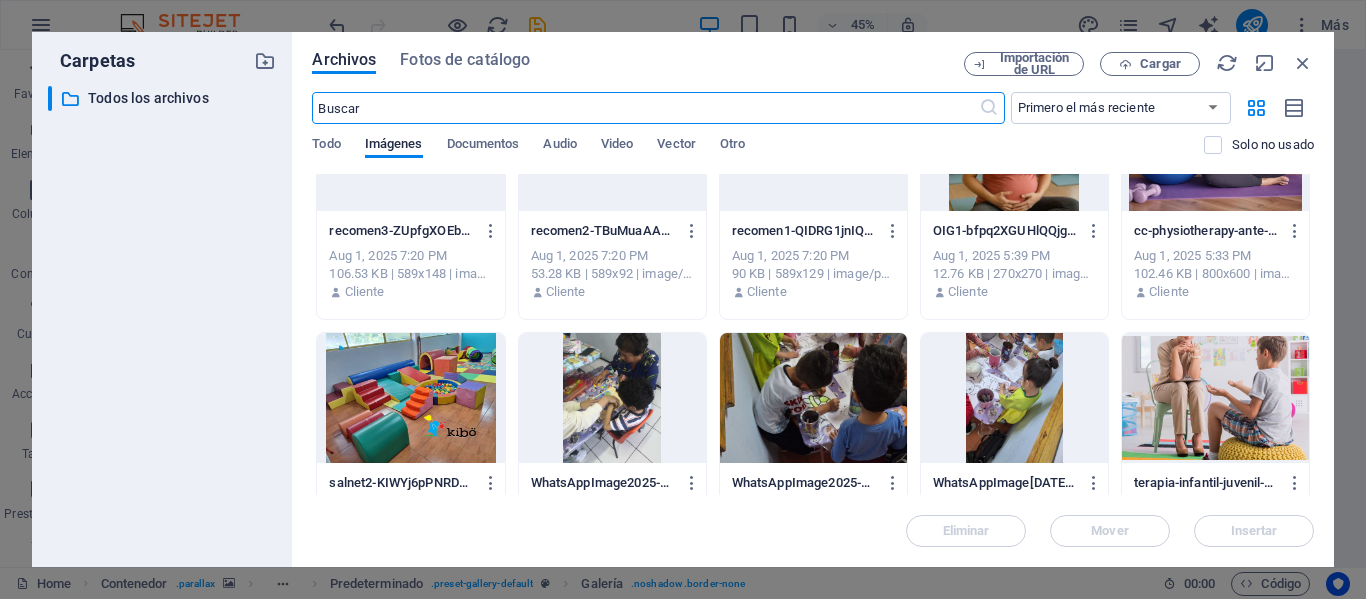 click at bounding box center (612, 398) 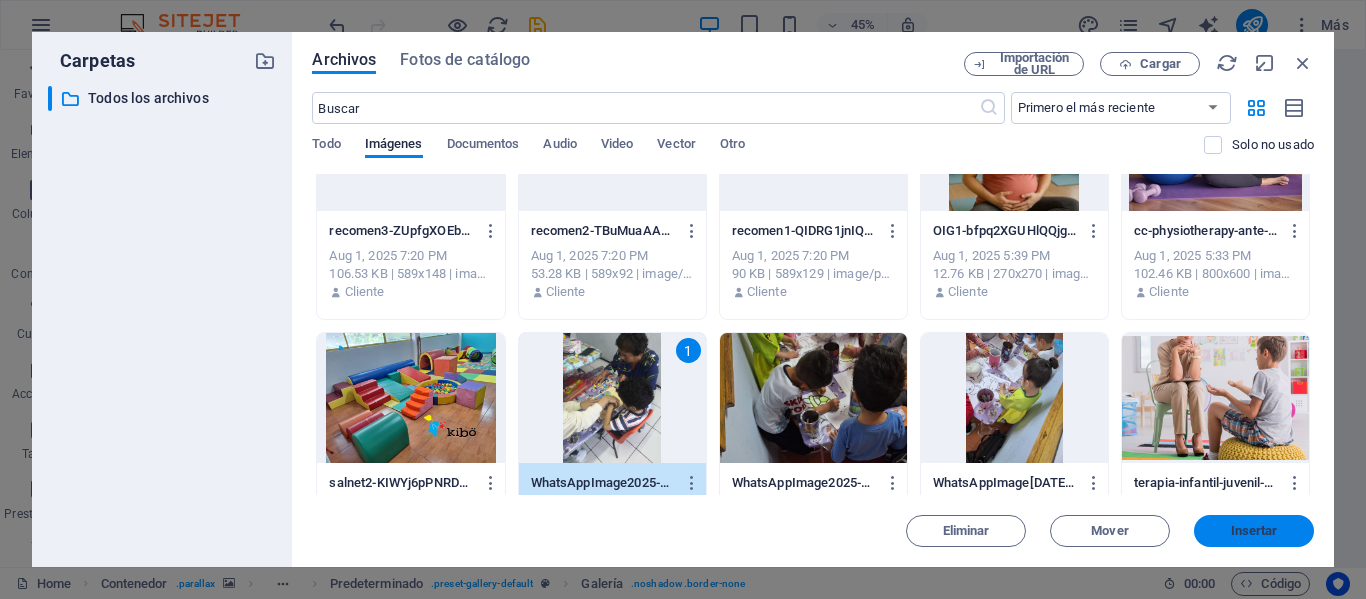 click on "Insertar" at bounding box center (1254, 531) 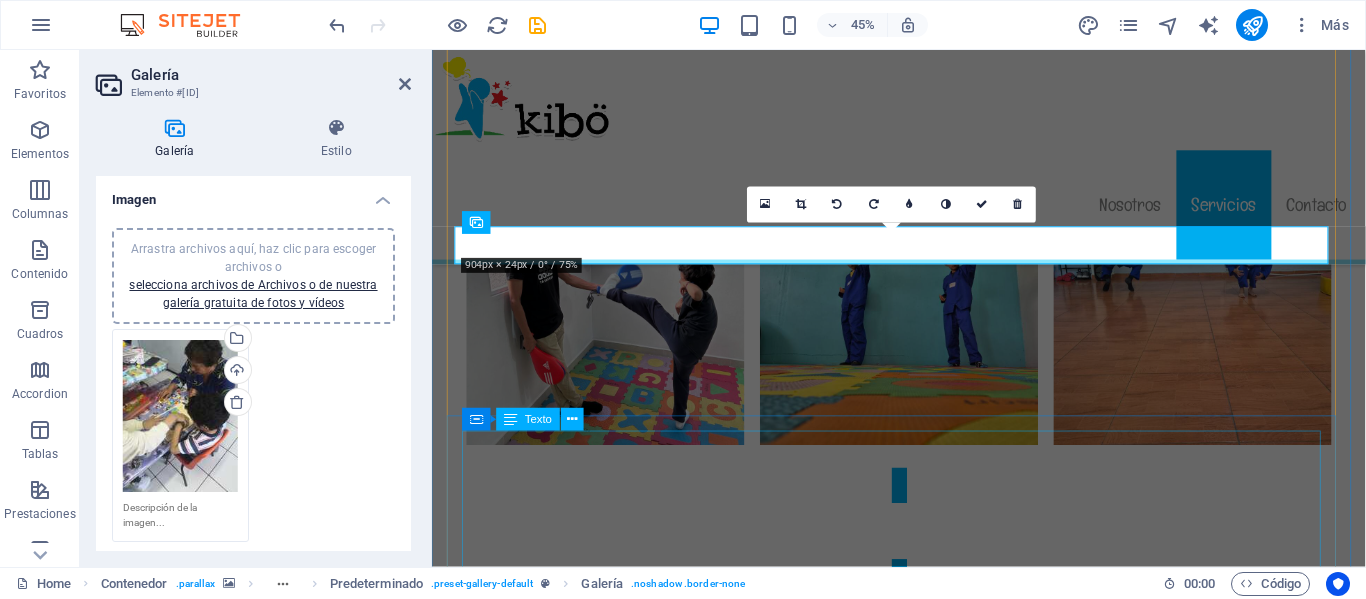 scroll, scrollTop: 9373, scrollLeft: 0, axis: vertical 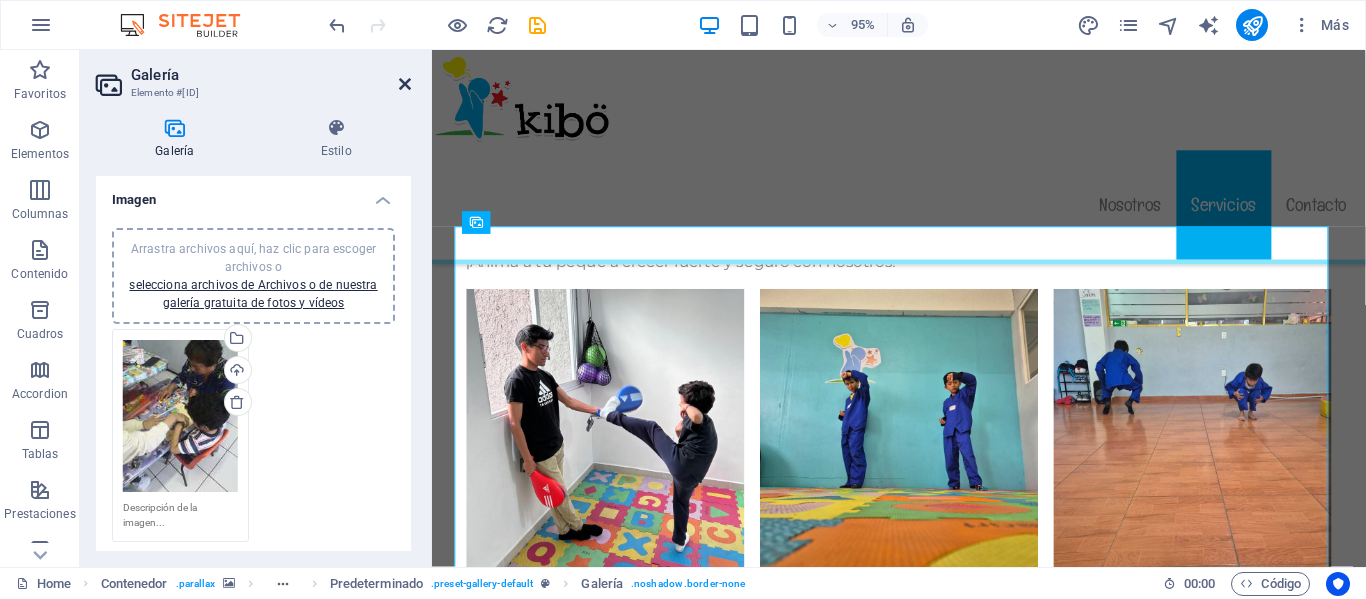 click at bounding box center [405, 84] 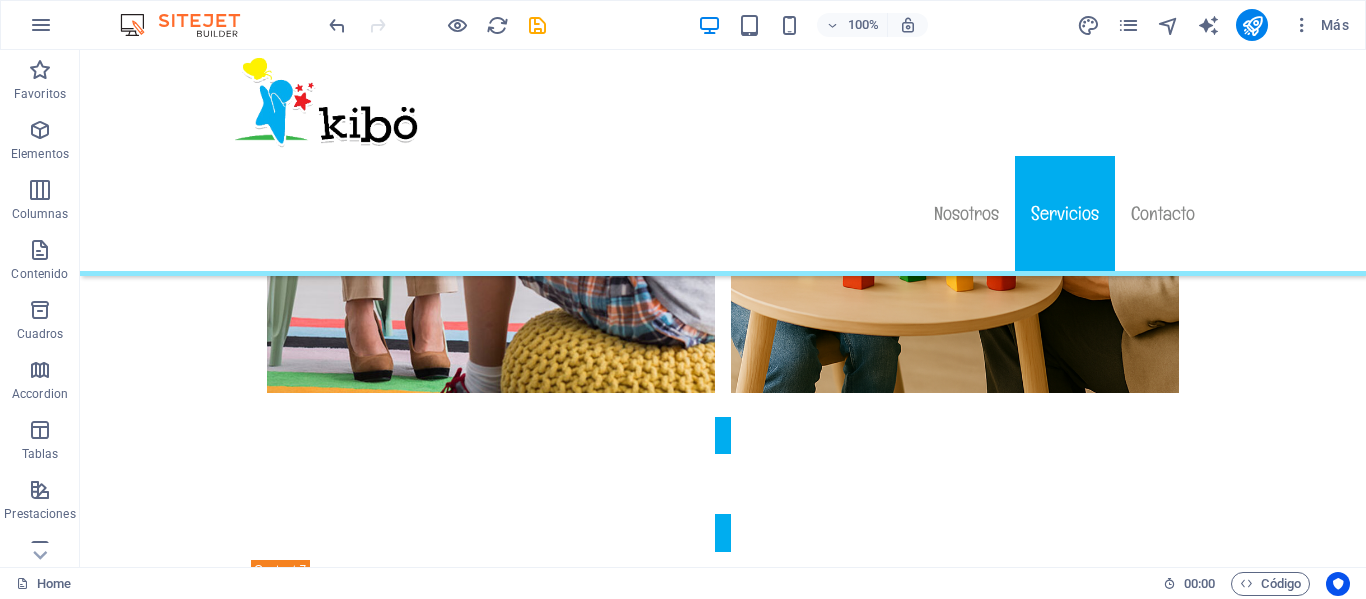 scroll, scrollTop: 9899, scrollLeft: 0, axis: vertical 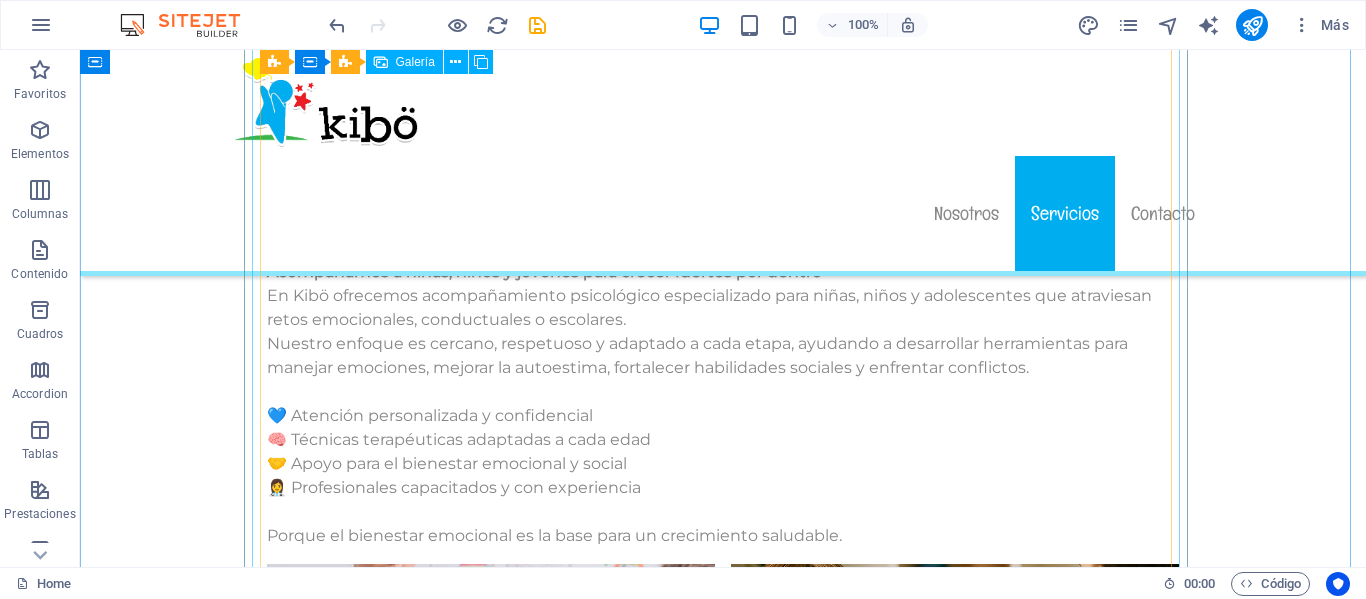 click at bounding box center (723, 2025) 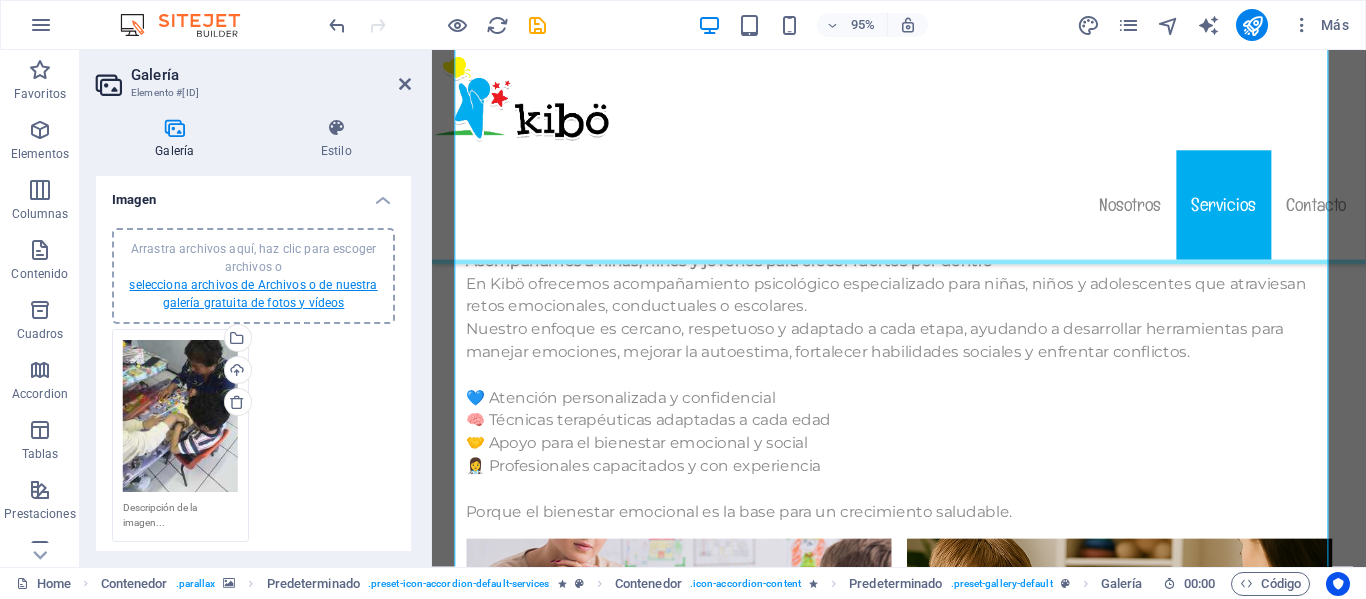 click on "selecciona archivos de Archivos o de nuestra galería gratuita de fotos y vídeos" at bounding box center [253, 294] 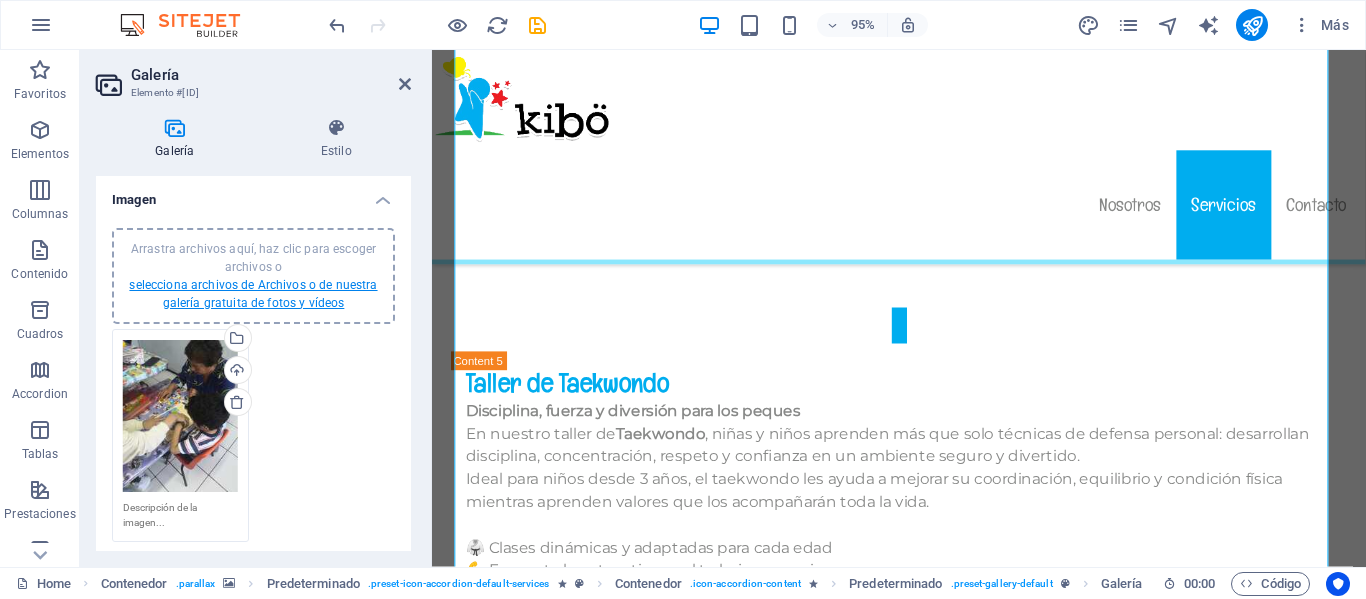 scroll, scrollTop: 10019, scrollLeft: 0, axis: vertical 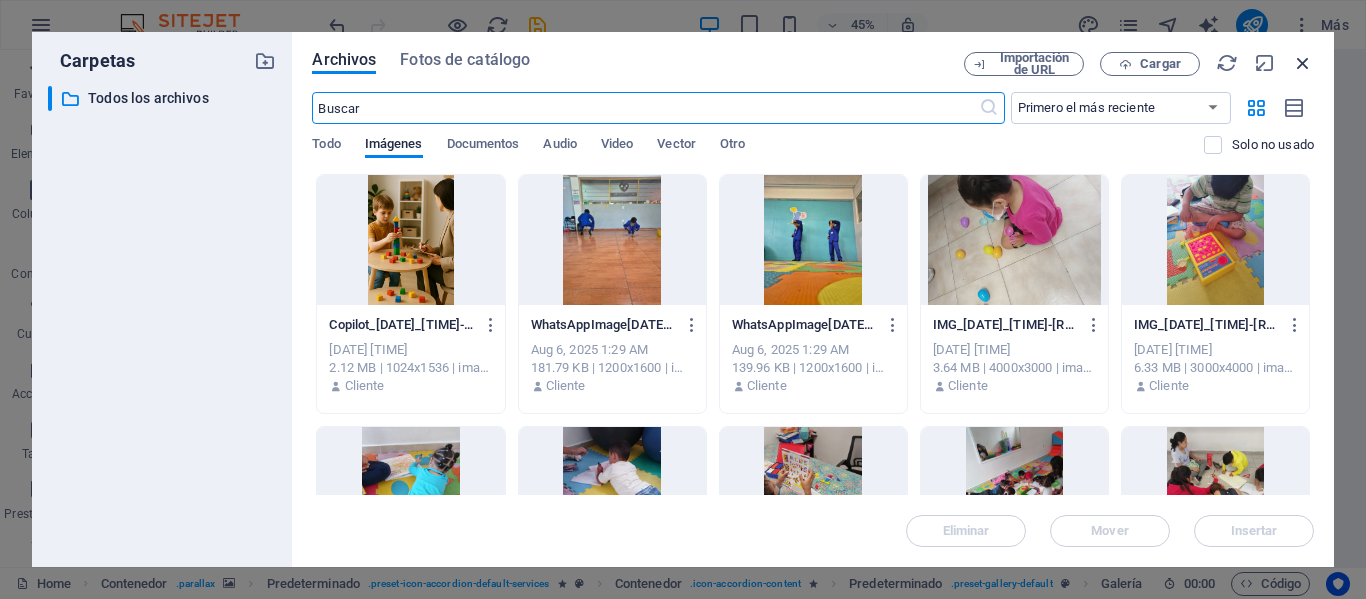 click at bounding box center (1303, 63) 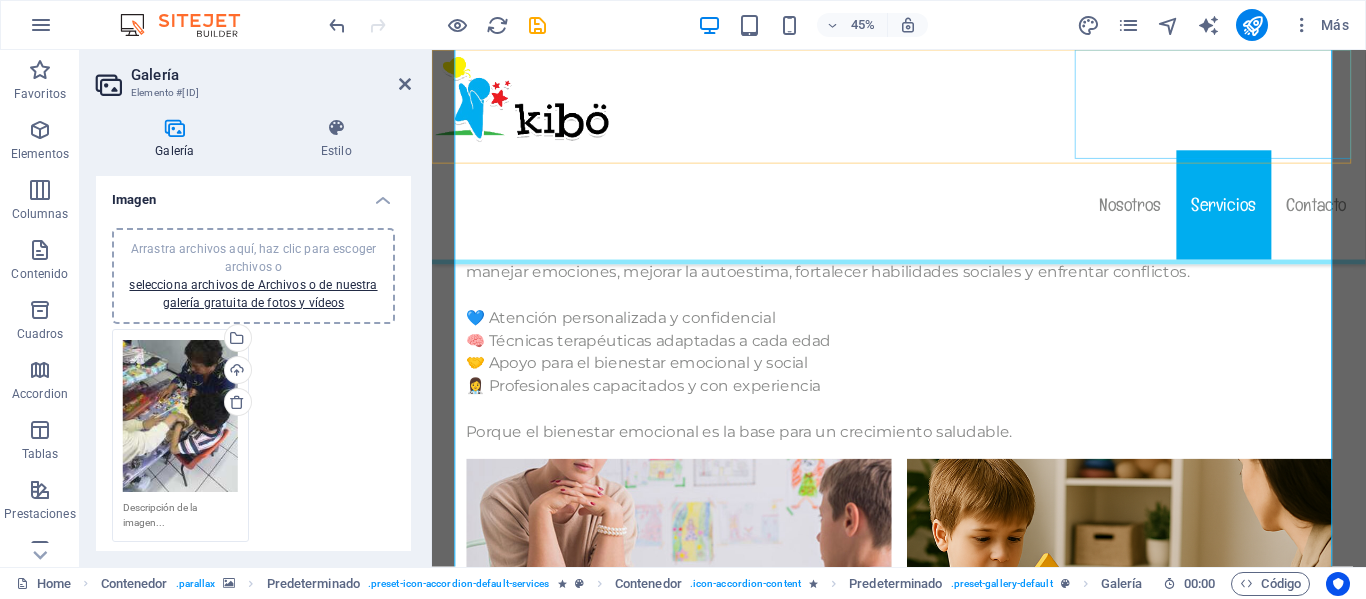 scroll, scrollTop: 9889, scrollLeft: 0, axis: vertical 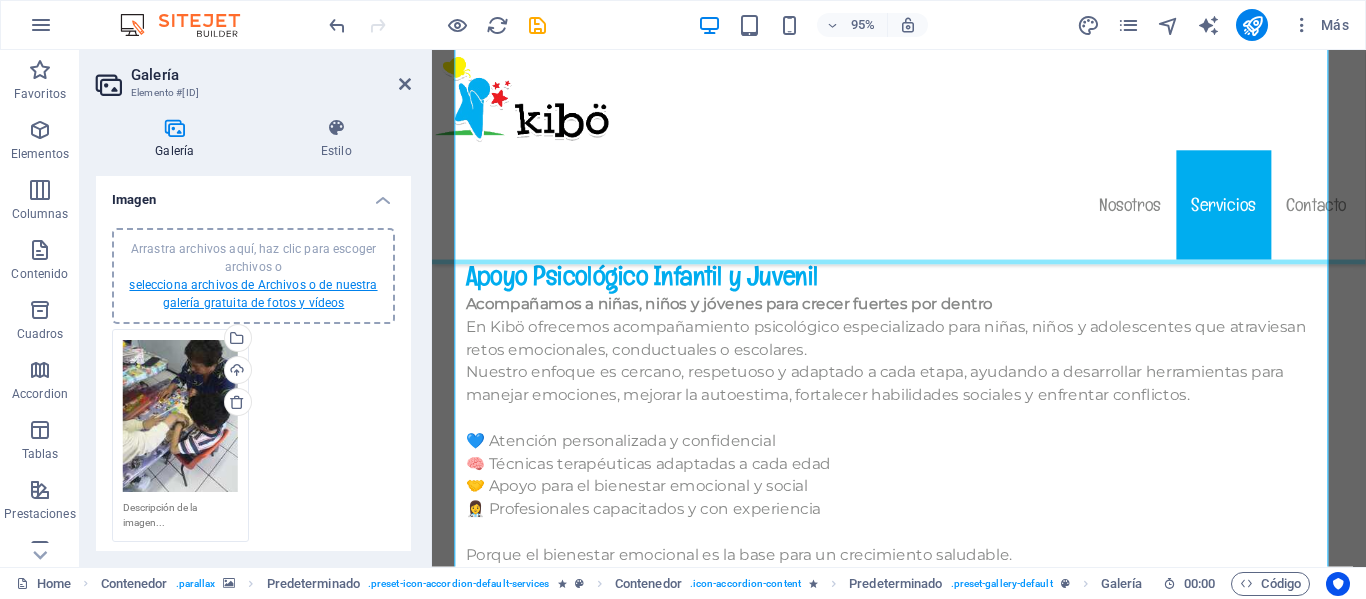 click on "selecciona archivos de Archivos o de nuestra galería gratuita de fotos y vídeos" at bounding box center (253, 294) 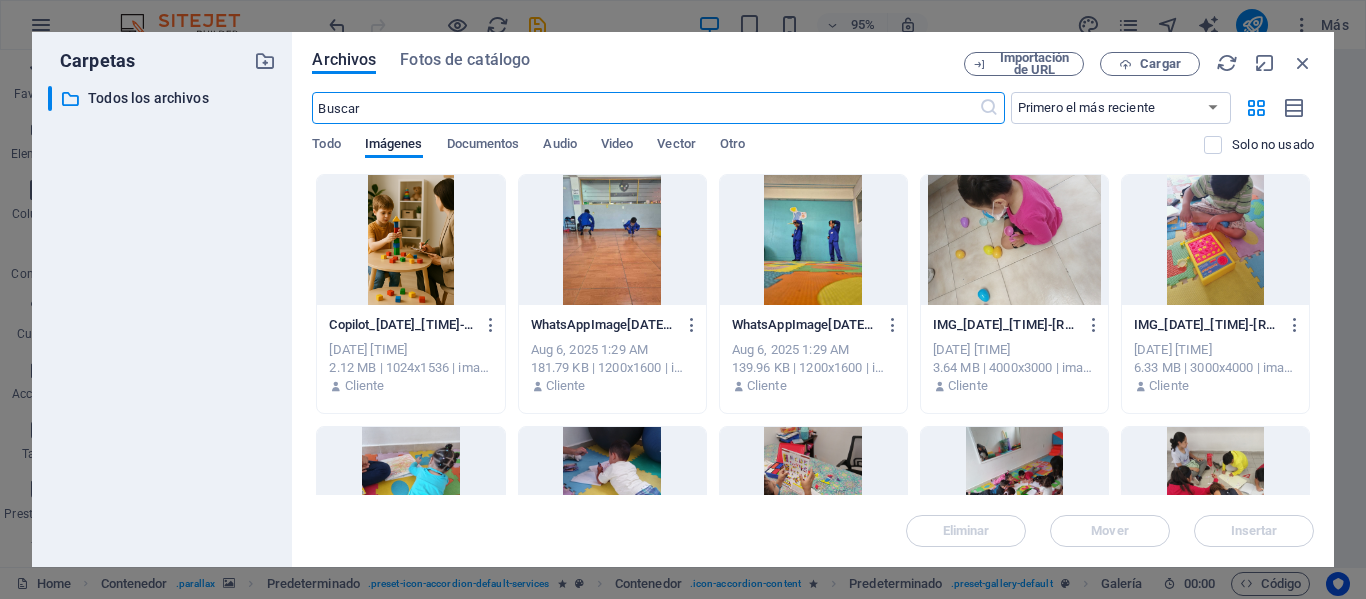 scroll, scrollTop: 10019, scrollLeft: 0, axis: vertical 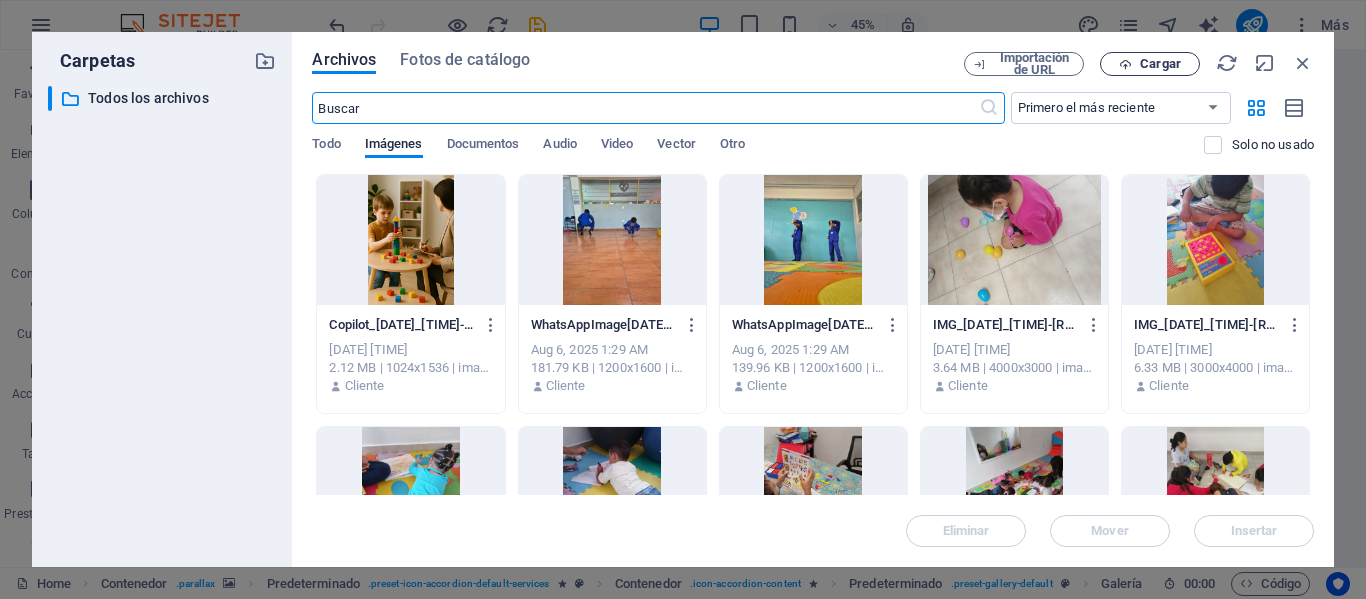 click on "Cargar" at bounding box center [1150, 64] 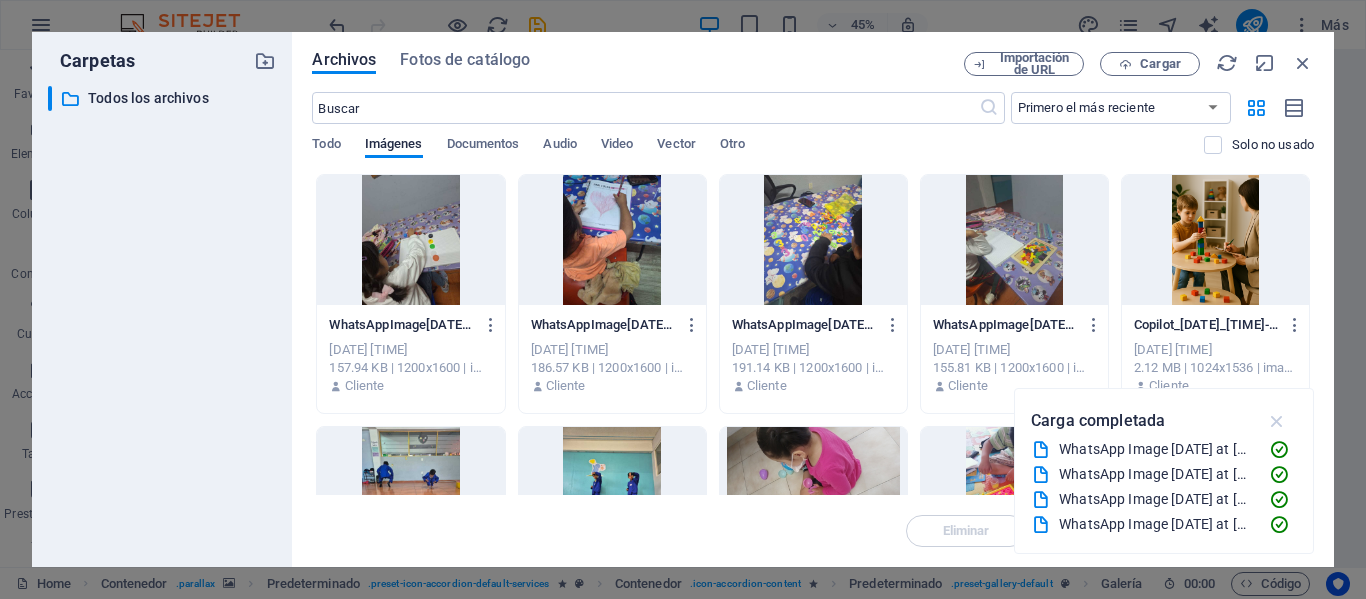 click at bounding box center (1277, 421) 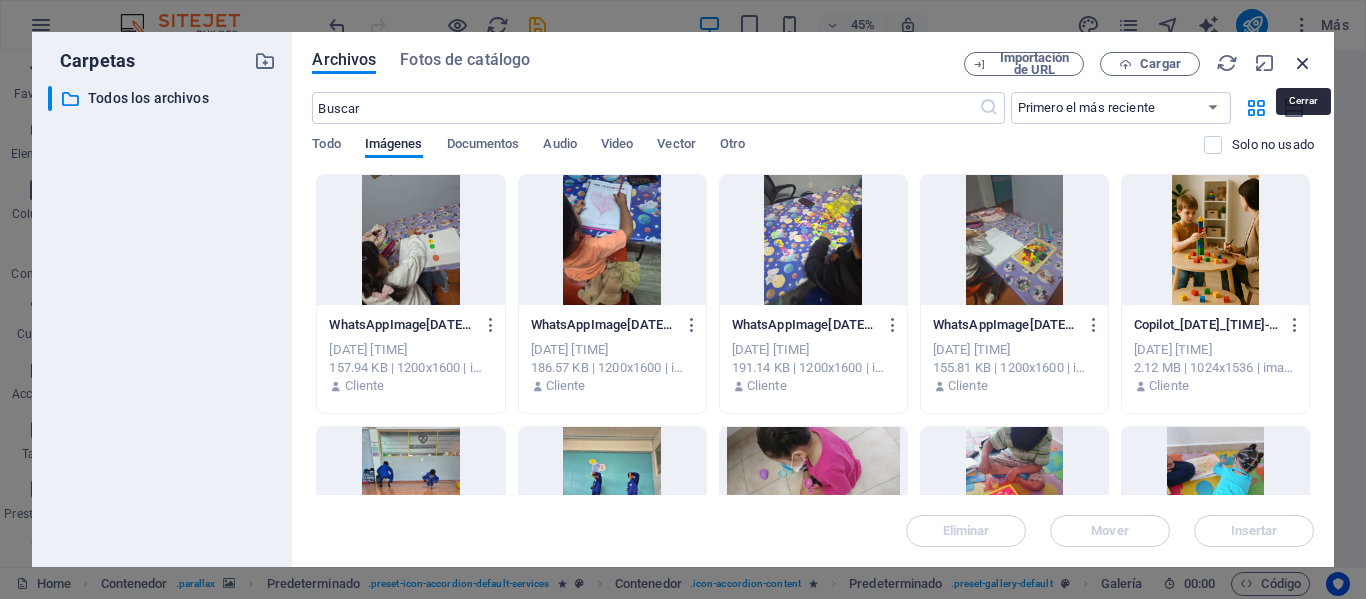 drag, startPoint x: 1299, startPoint y: 62, endPoint x: 884, endPoint y: 62, distance: 415 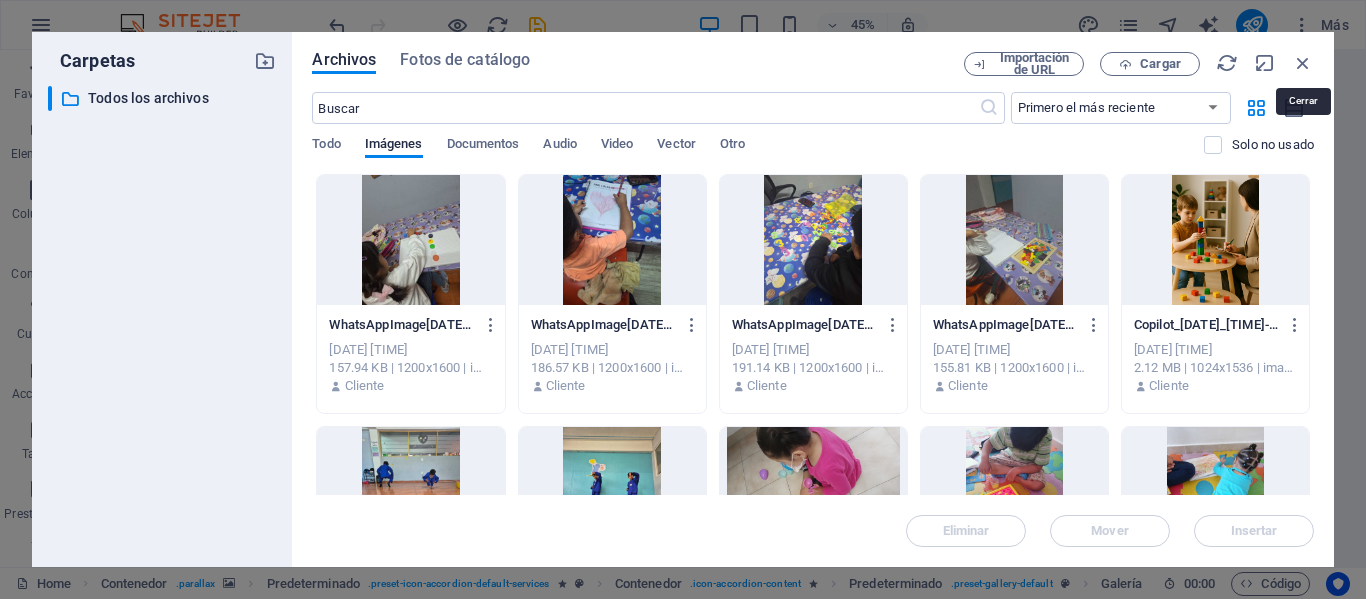 scroll, scrollTop: 9889, scrollLeft: 0, axis: vertical 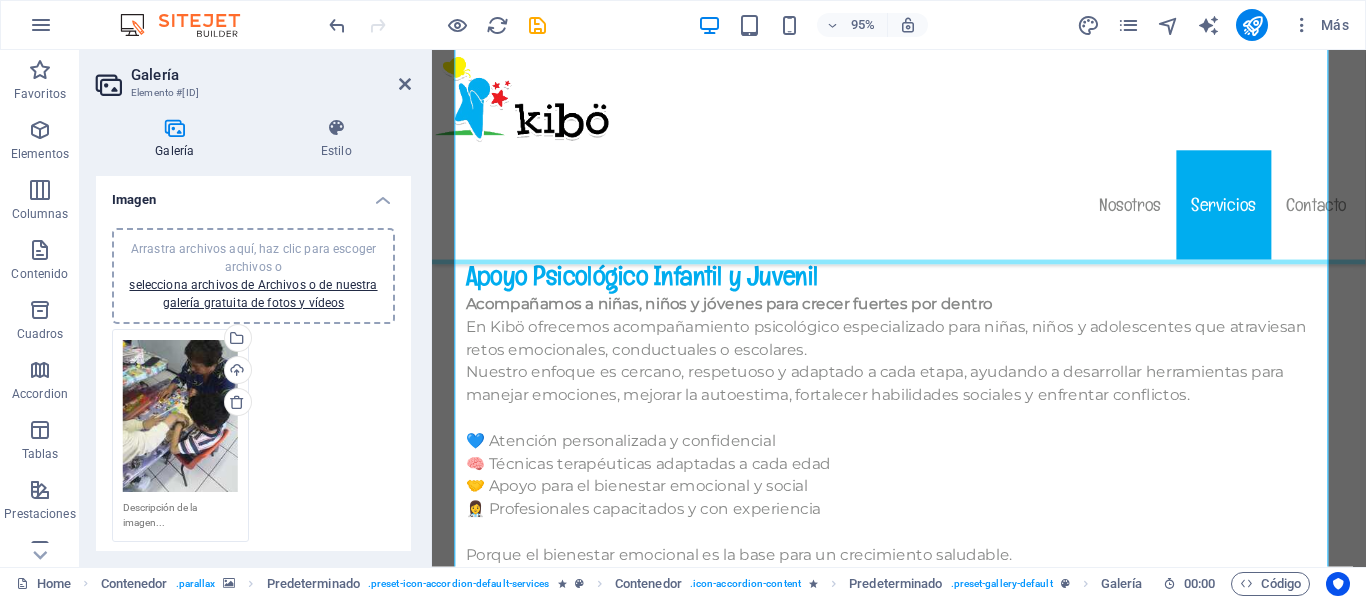 click on "Galería" at bounding box center [271, 75] 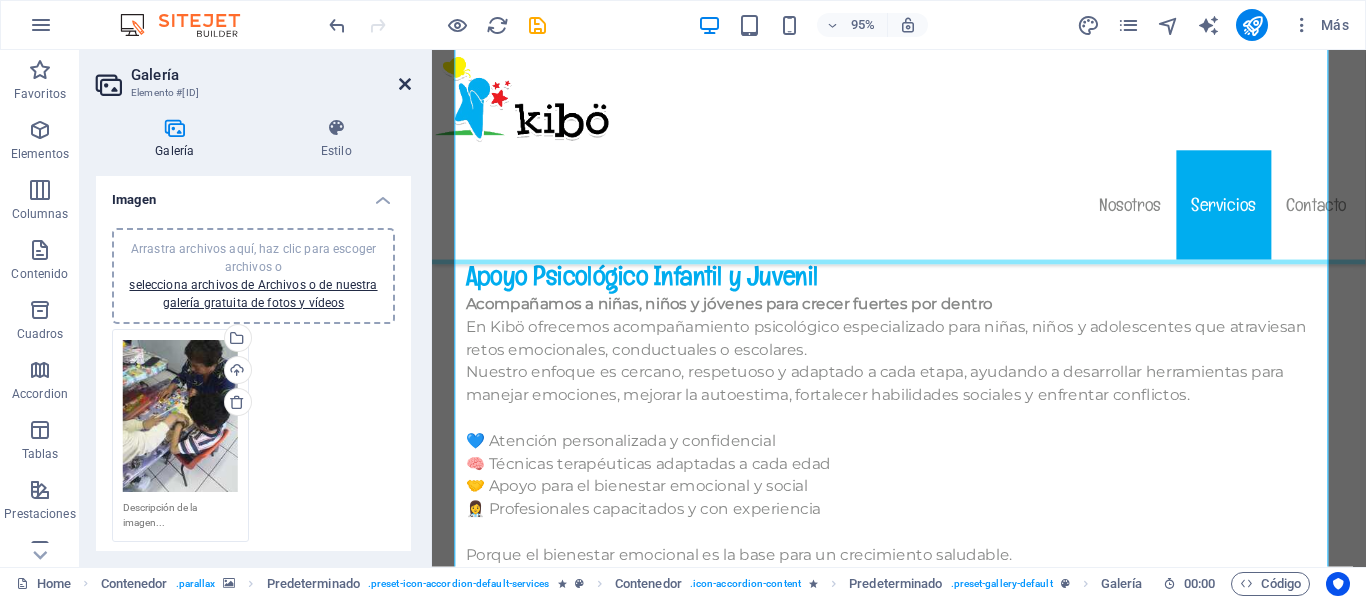 click at bounding box center [405, 84] 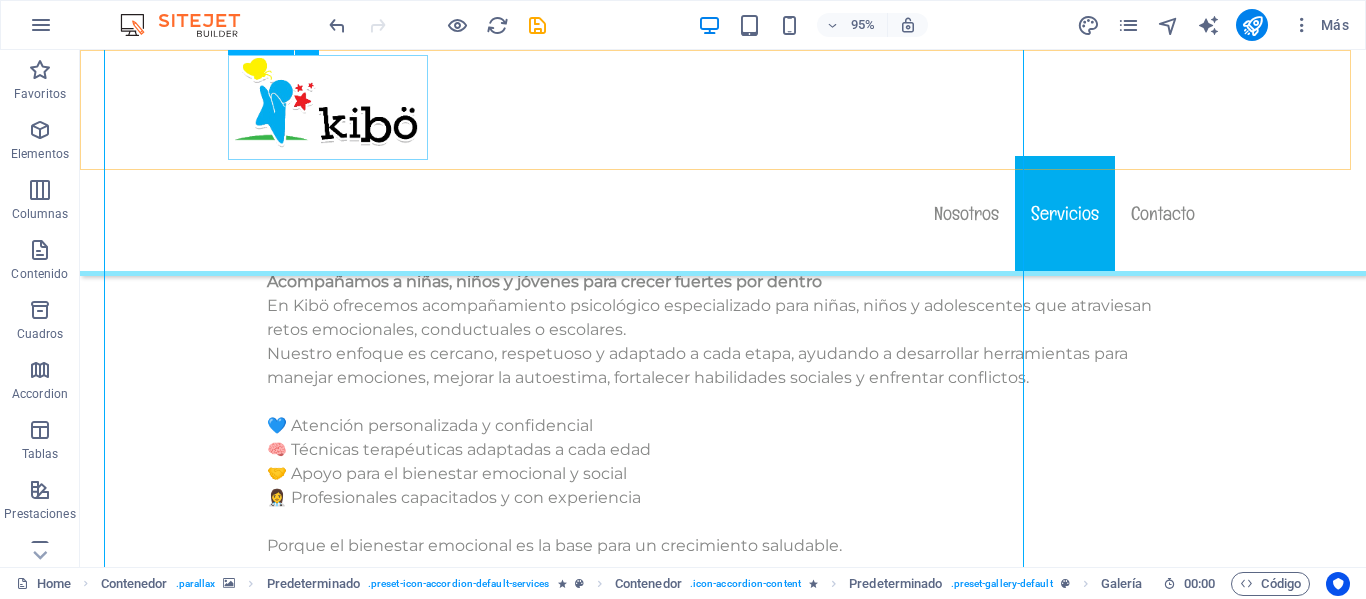 scroll, scrollTop: 9907, scrollLeft: 0, axis: vertical 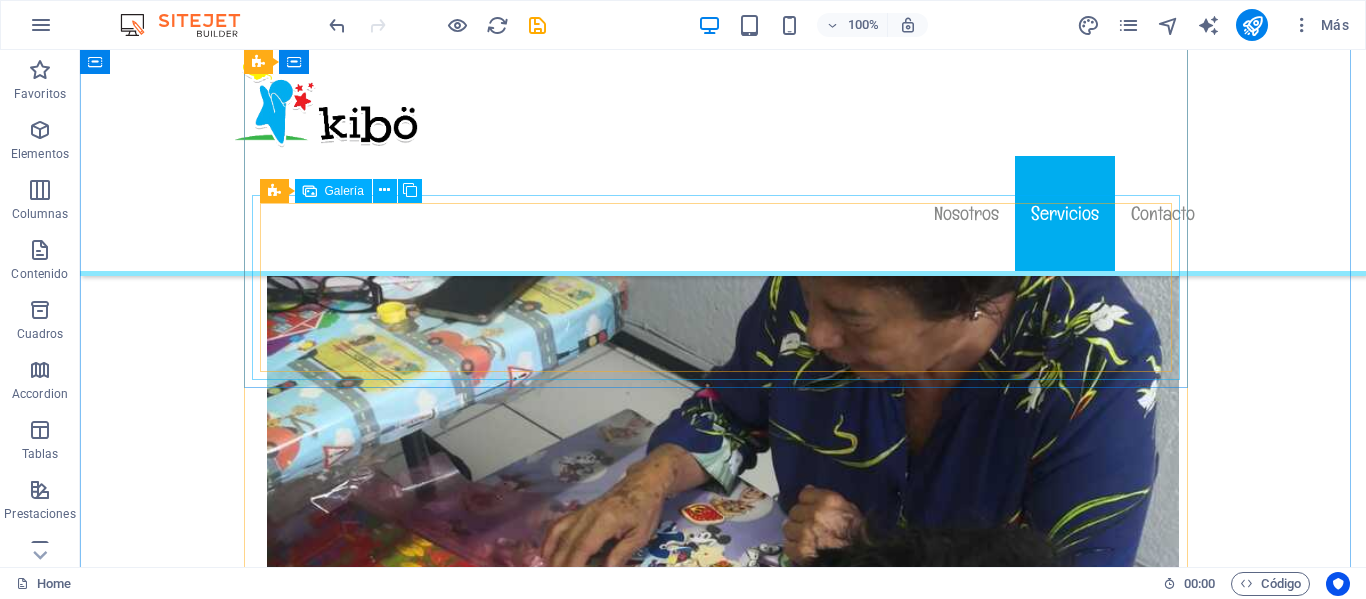 click at bounding box center [352, 2121] 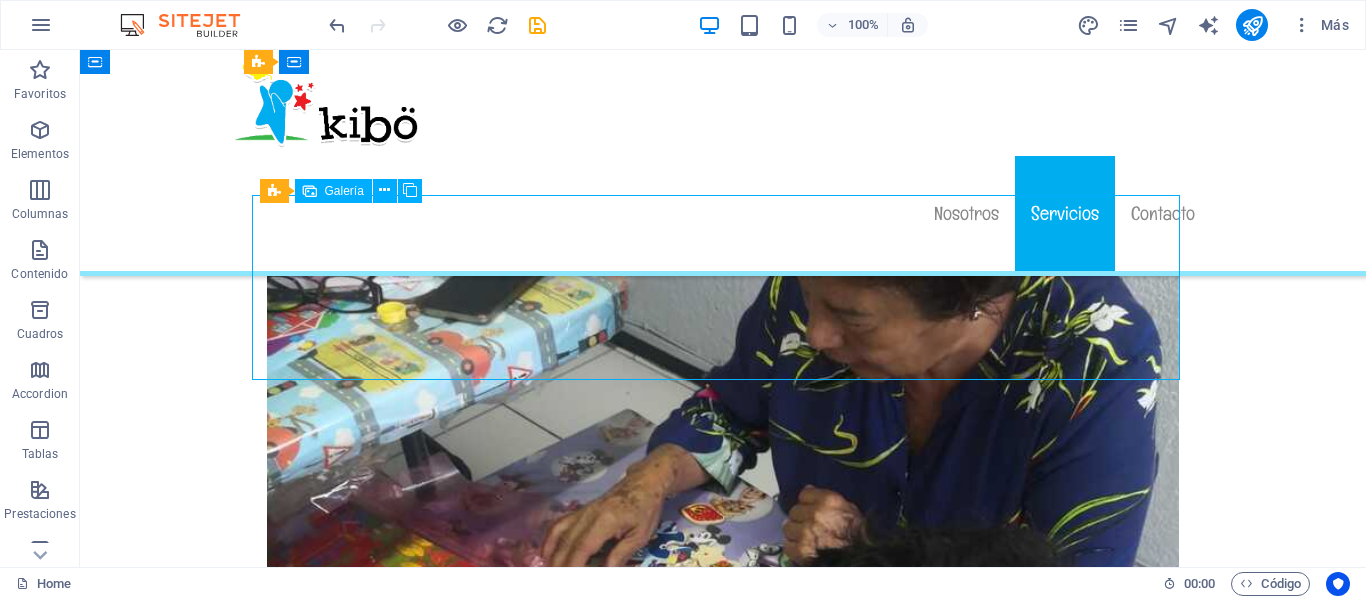 click at bounding box center (352, 2121) 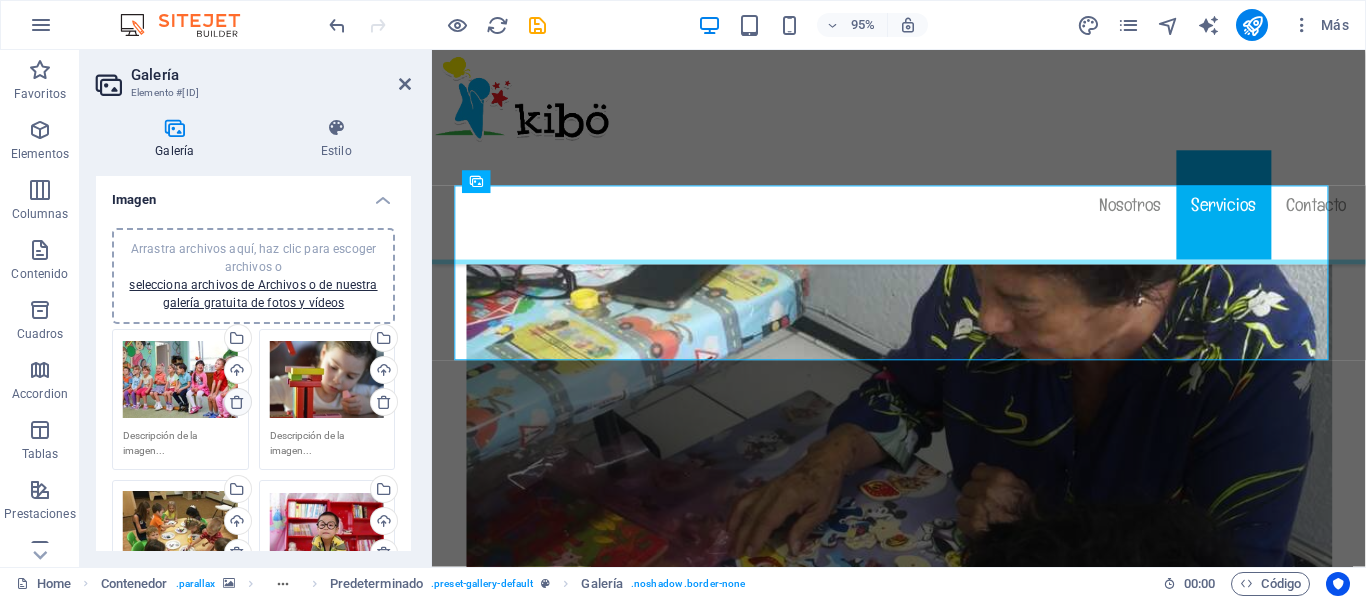 click at bounding box center [237, 402] 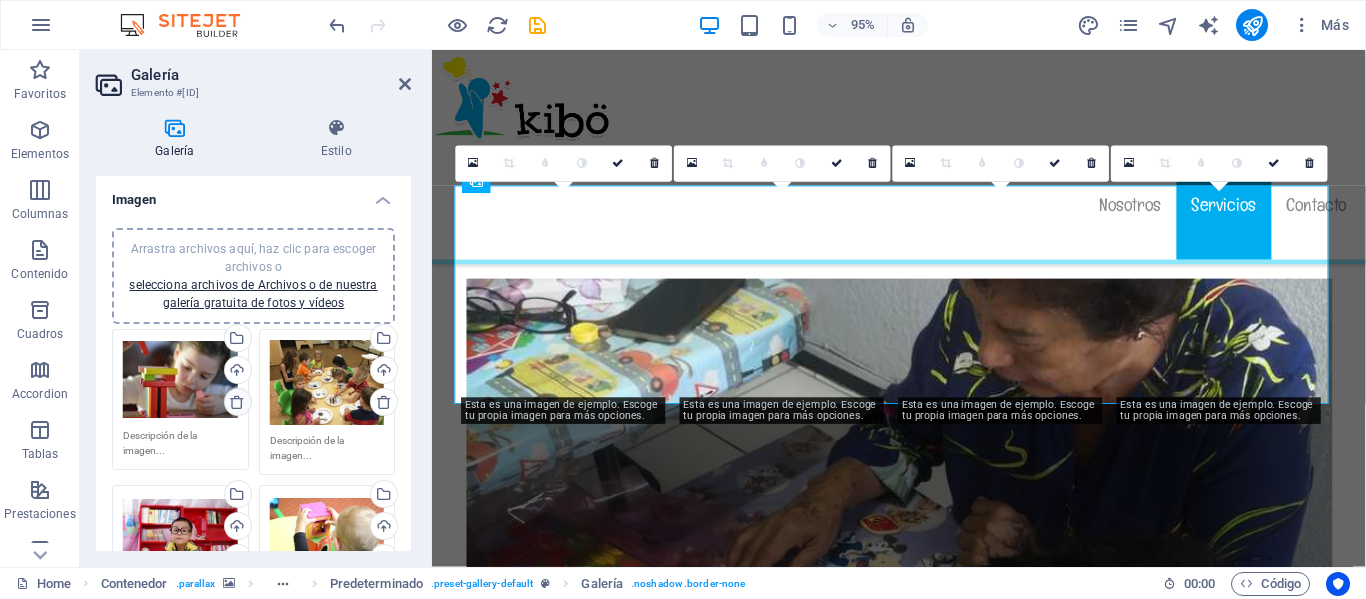 click at bounding box center [237, 402] 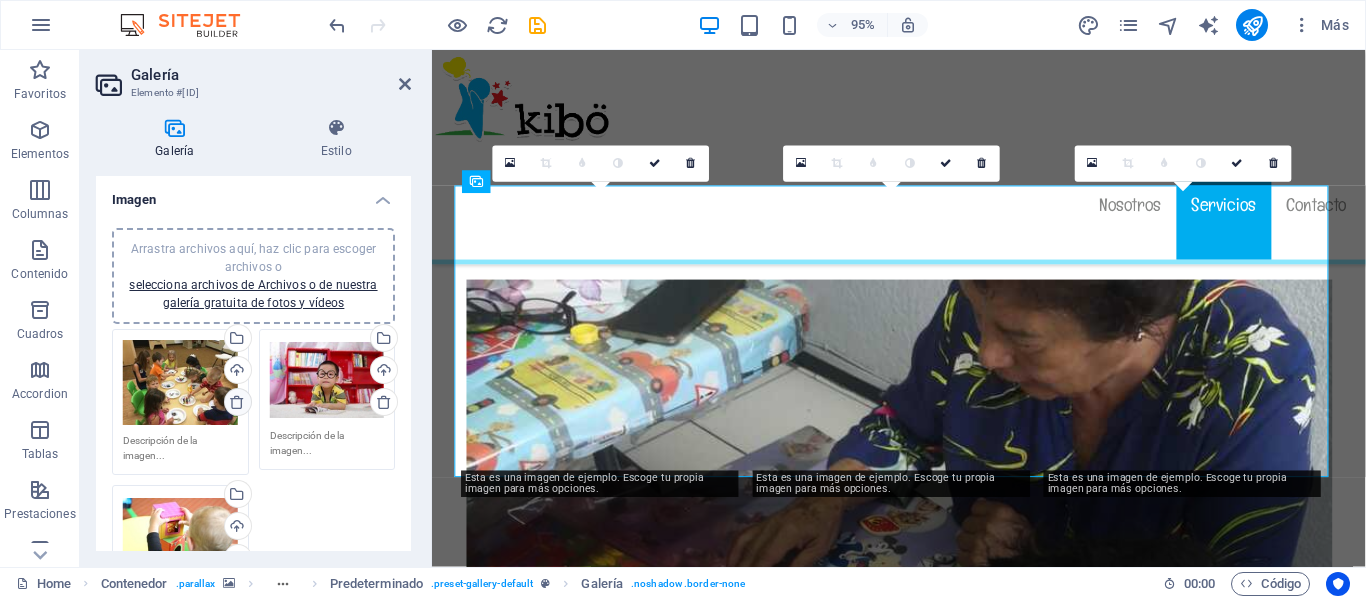 click at bounding box center [237, 402] 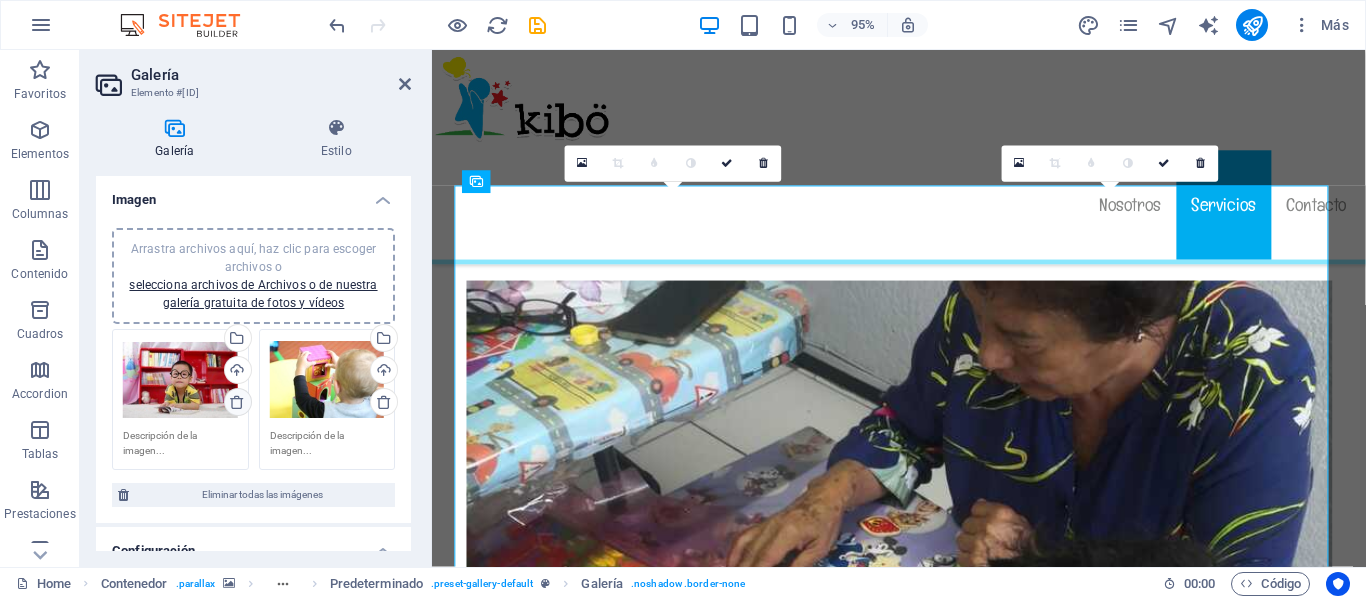 click at bounding box center (237, 402) 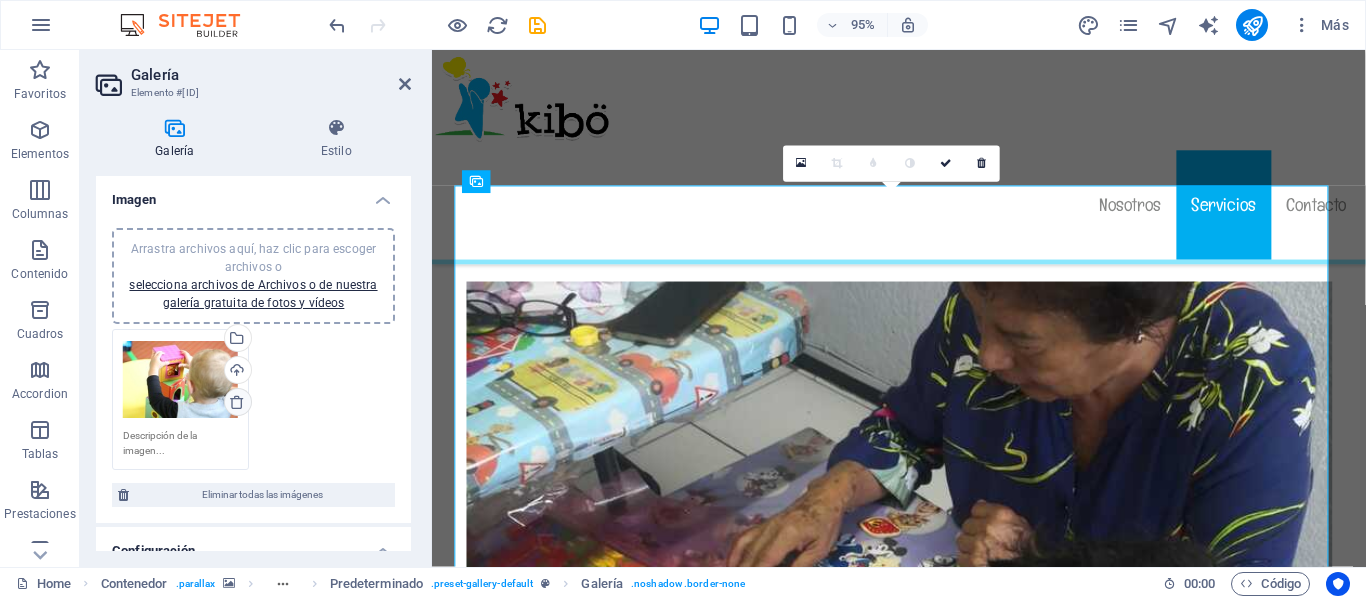 click at bounding box center [237, 402] 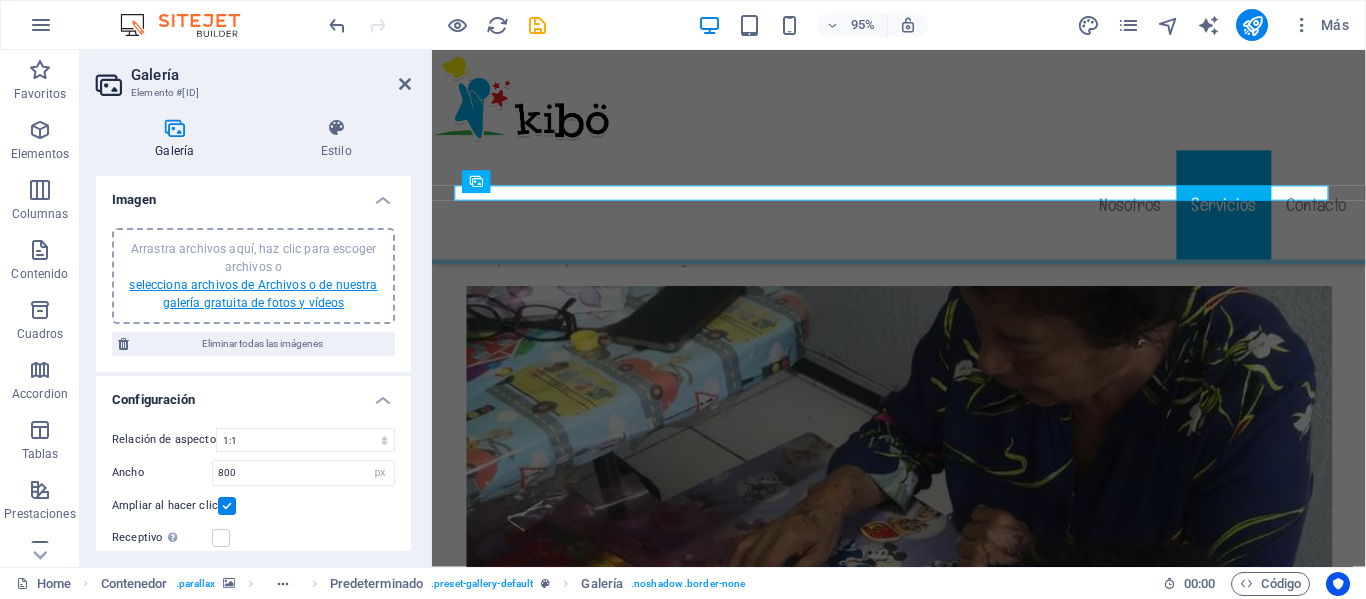 click on "selecciona archivos de Archivos o de nuestra galería gratuita de fotos y vídeos" at bounding box center [253, 294] 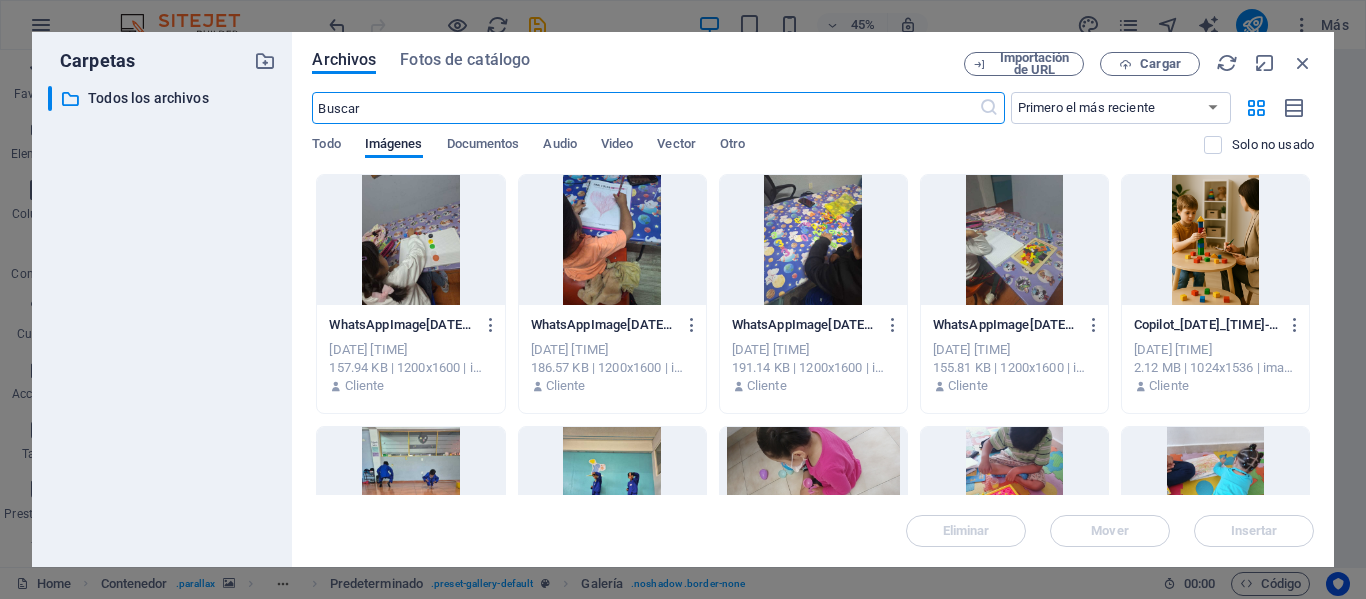 scroll, scrollTop: 11322, scrollLeft: 0, axis: vertical 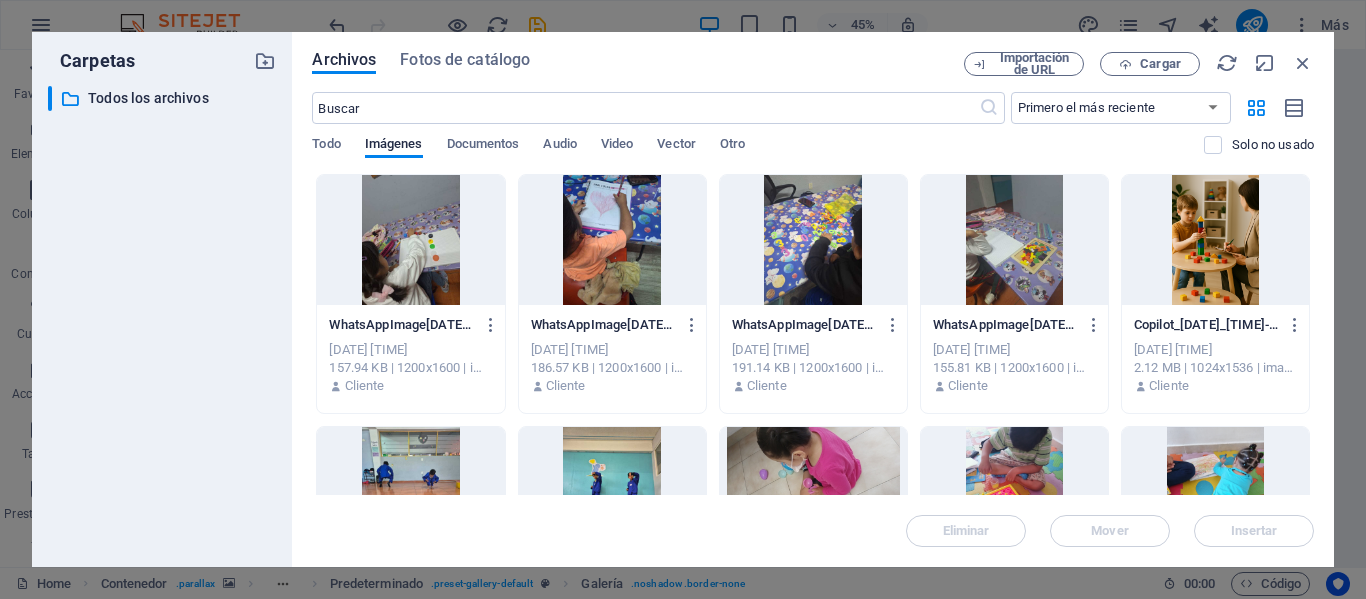 click on "WhatsAppImage[DATE]-[TIME]-[RANDOM].jpeg WhatsAppImage[DATE]-[TIME]-[RANDOM].jpeg [DATE] [TIME] Cliente" at bounding box center (410, 356) 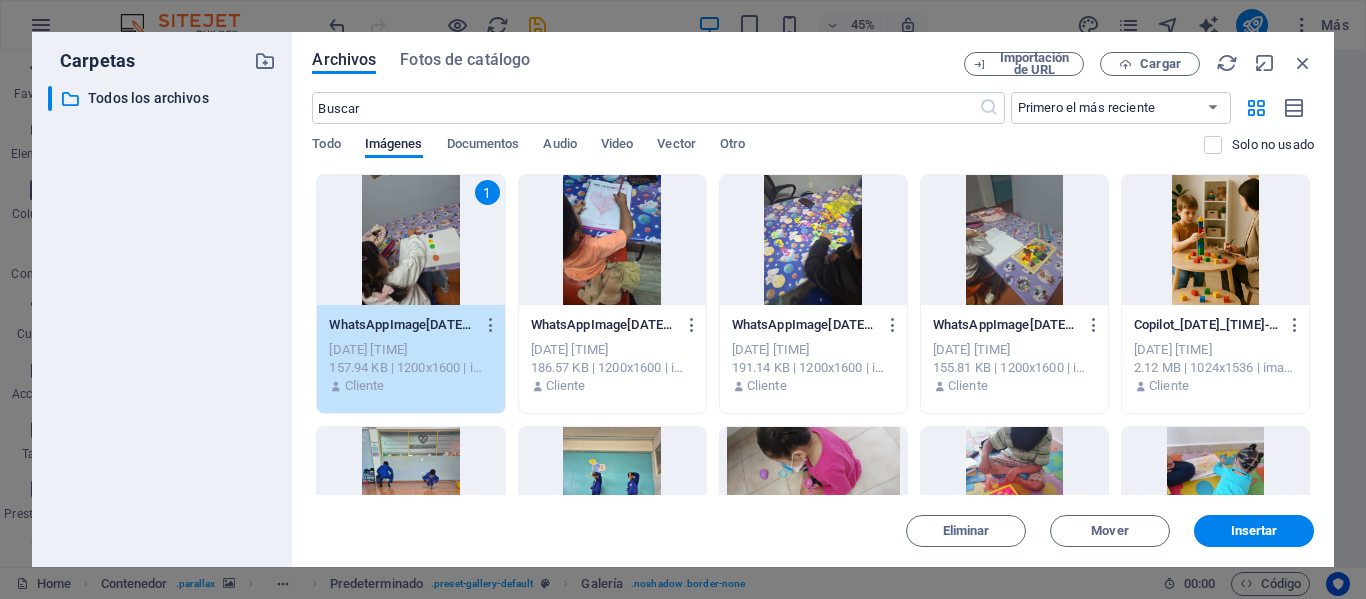 click on "WhatsAppImage[DATE]-[TIME]-[RANDOM].jpeg WhatsAppImage[DATE]-[TIME]-[RANDOM].jpeg [DATE] [TIME] Cliente" at bounding box center [612, 356] 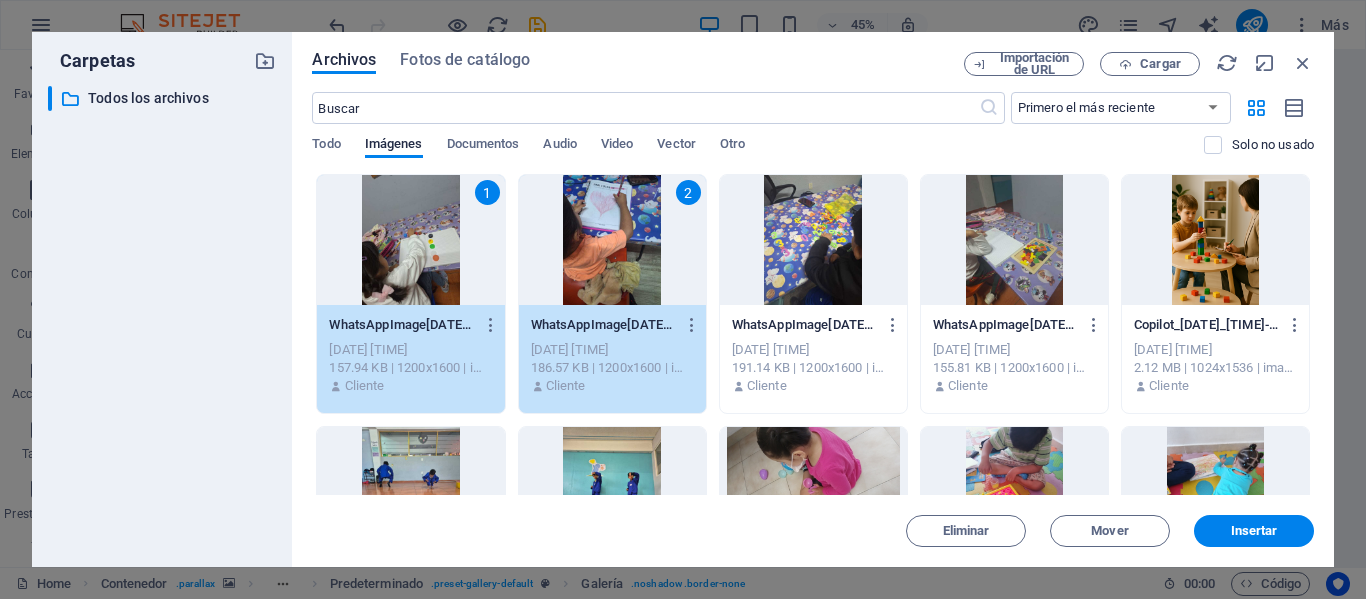 click at bounding box center [813, 240] 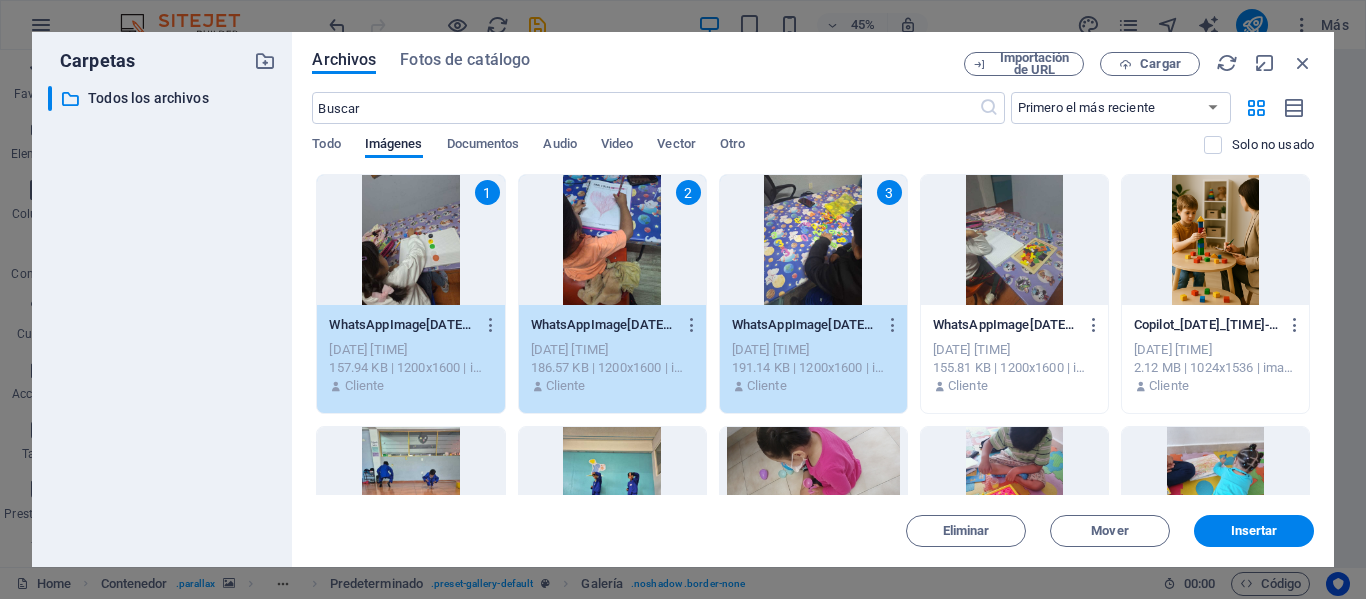 click at bounding box center (1014, 240) 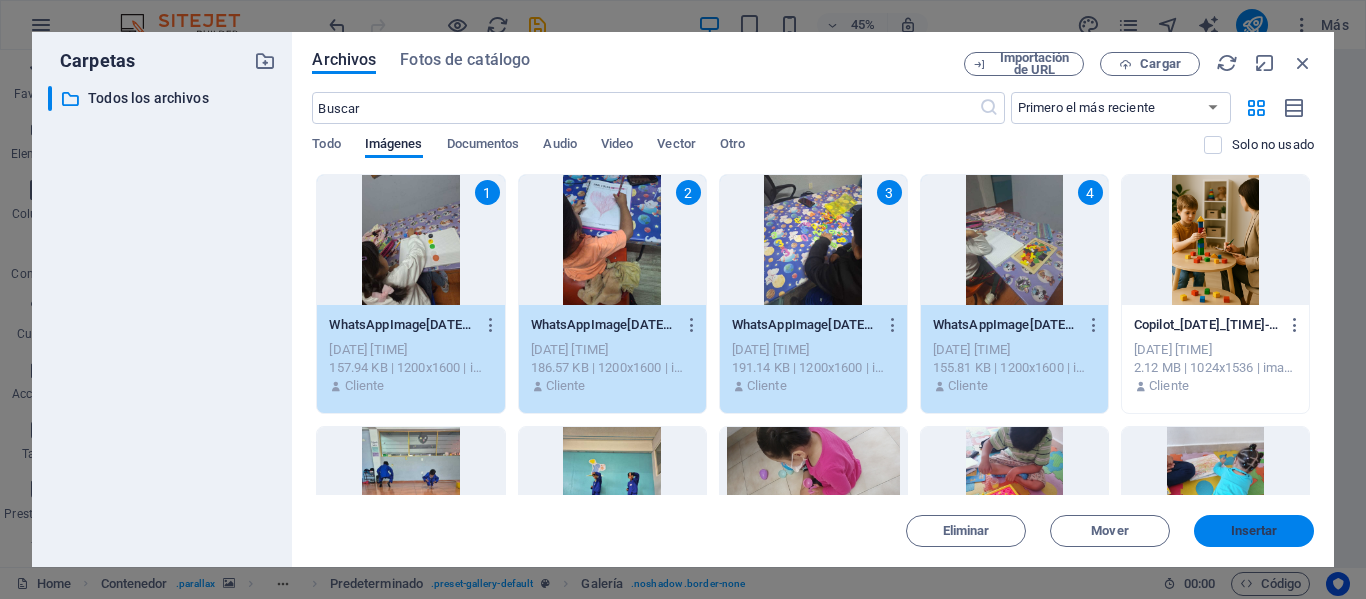 click on "Insertar" at bounding box center [1254, 531] 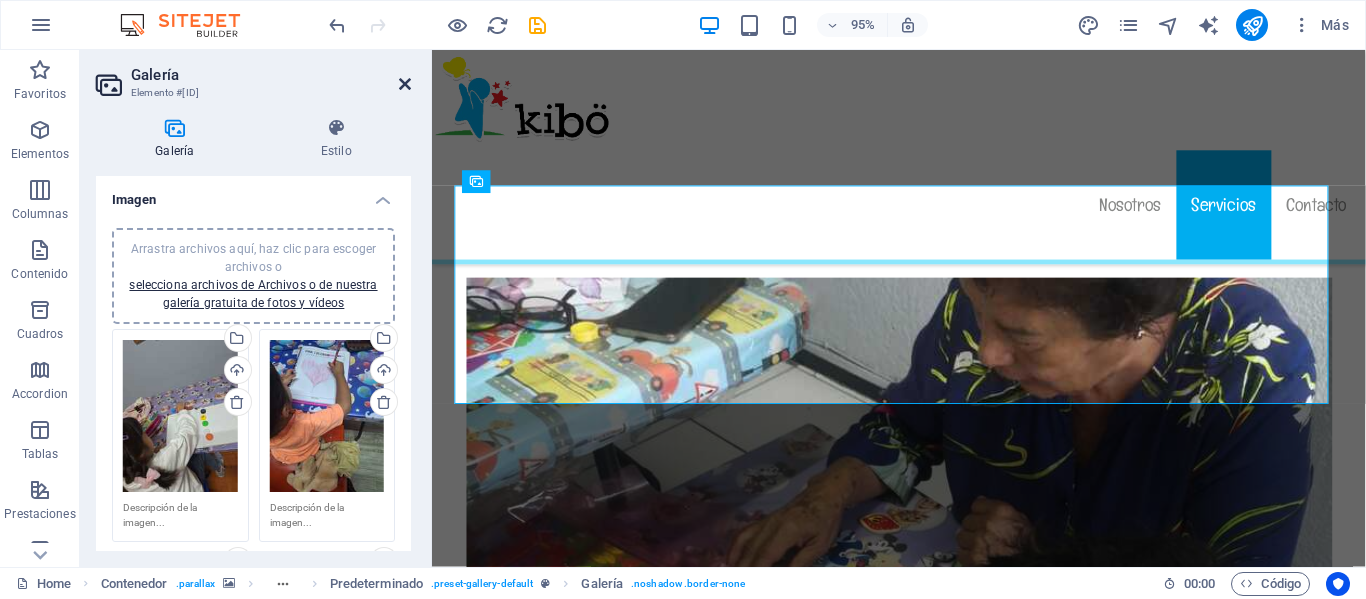 click at bounding box center (405, 84) 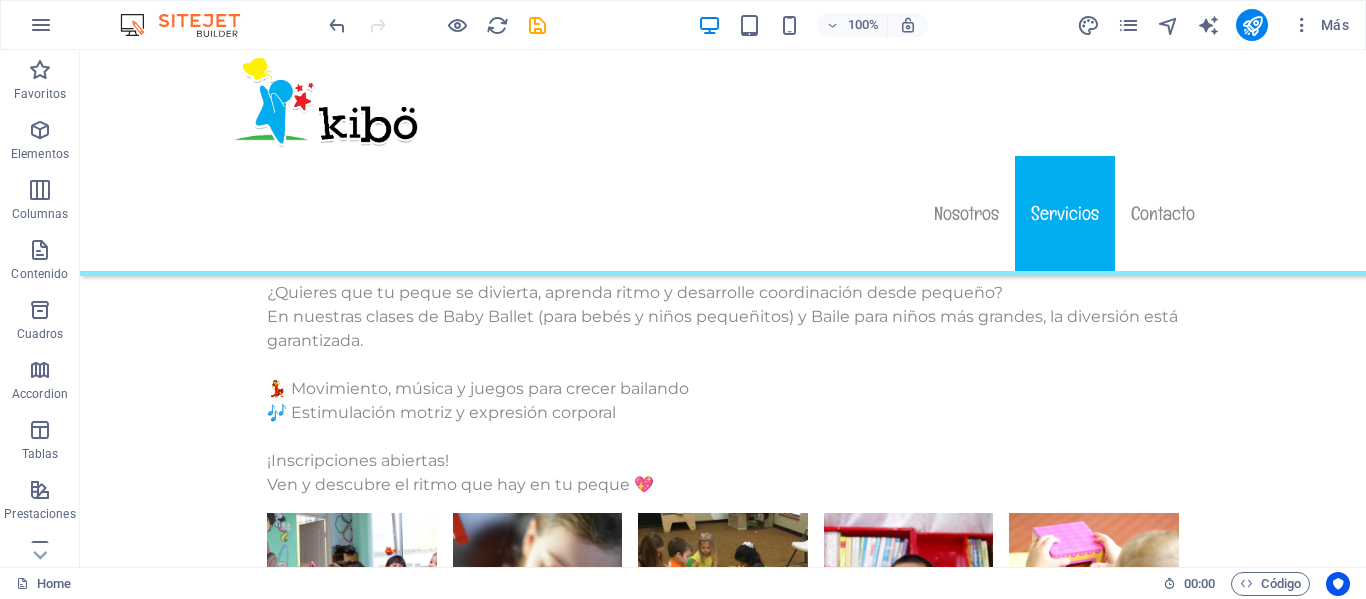 scroll, scrollTop: 13548, scrollLeft: 0, axis: vertical 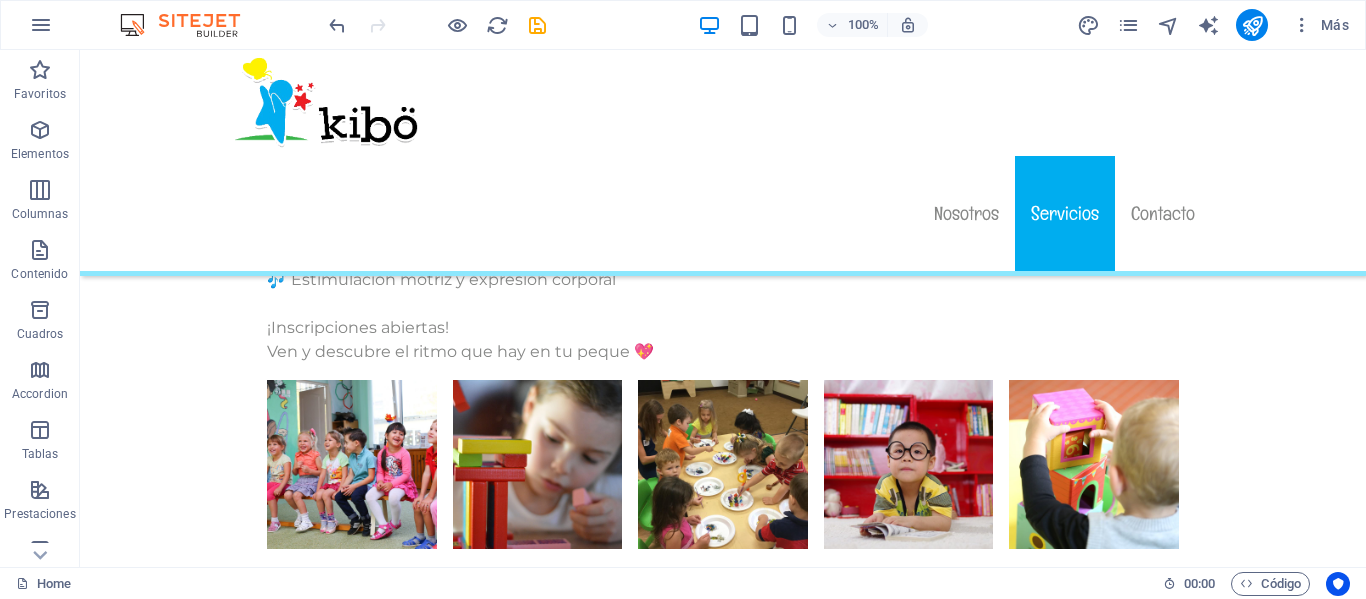 click at bounding box center [437, 25] 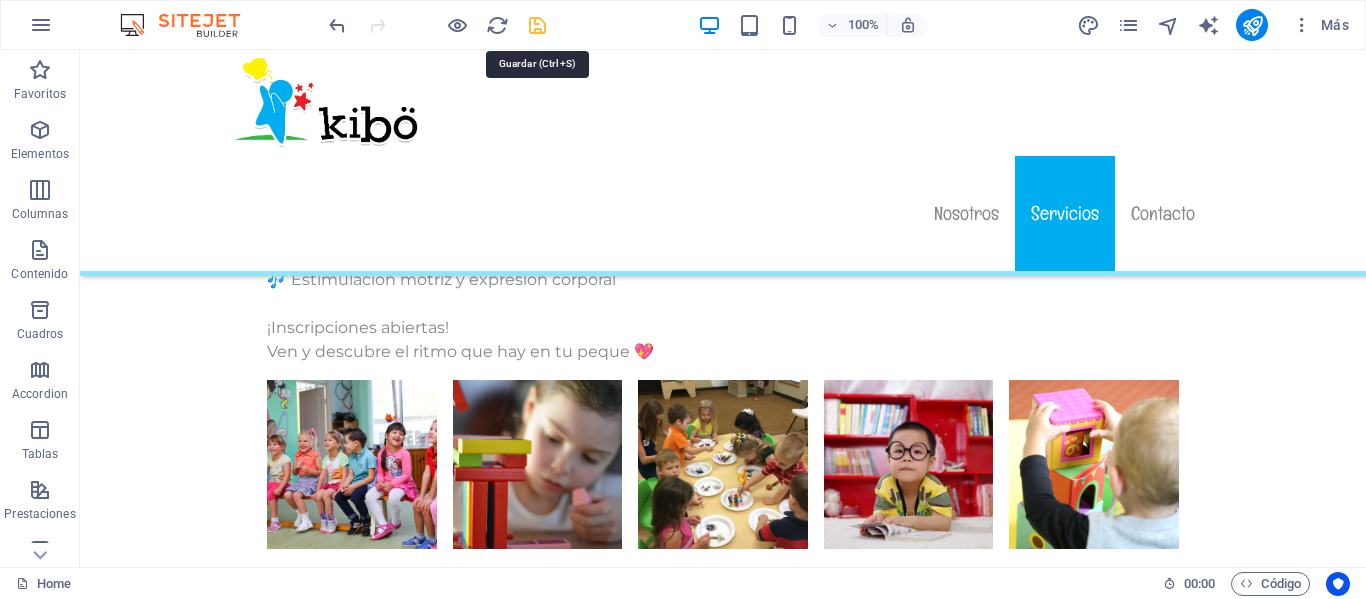 click at bounding box center [537, 25] 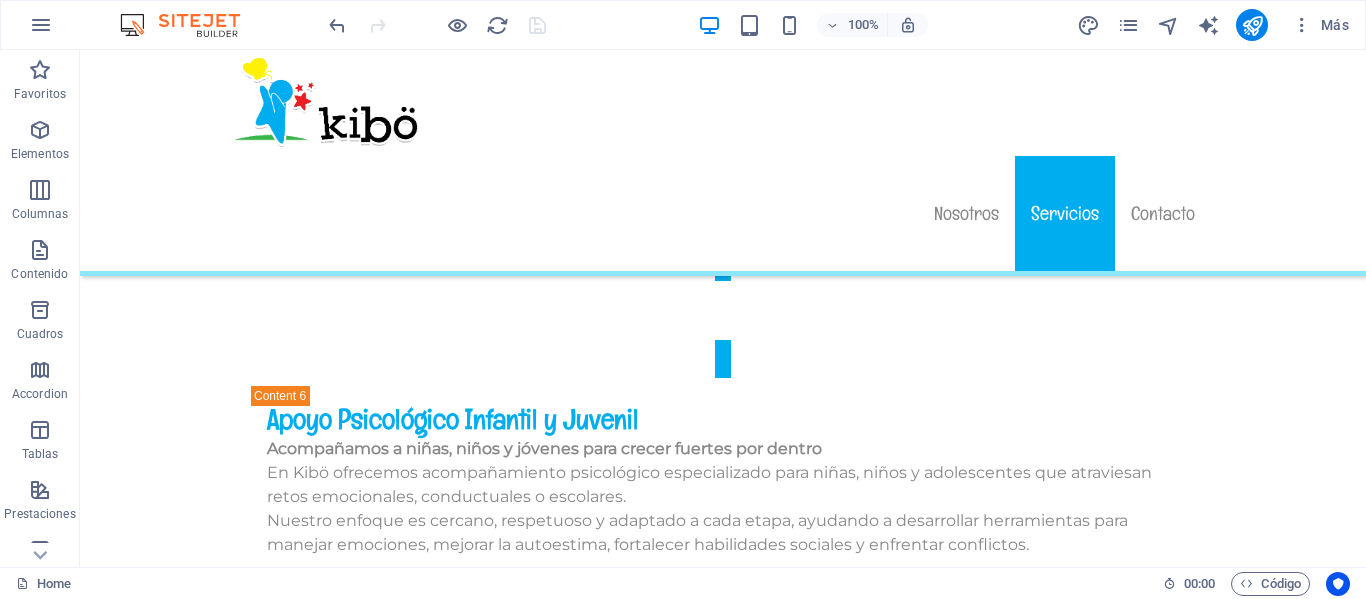 scroll, scrollTop: 9687, scrollLeft: 0, axis: vertical 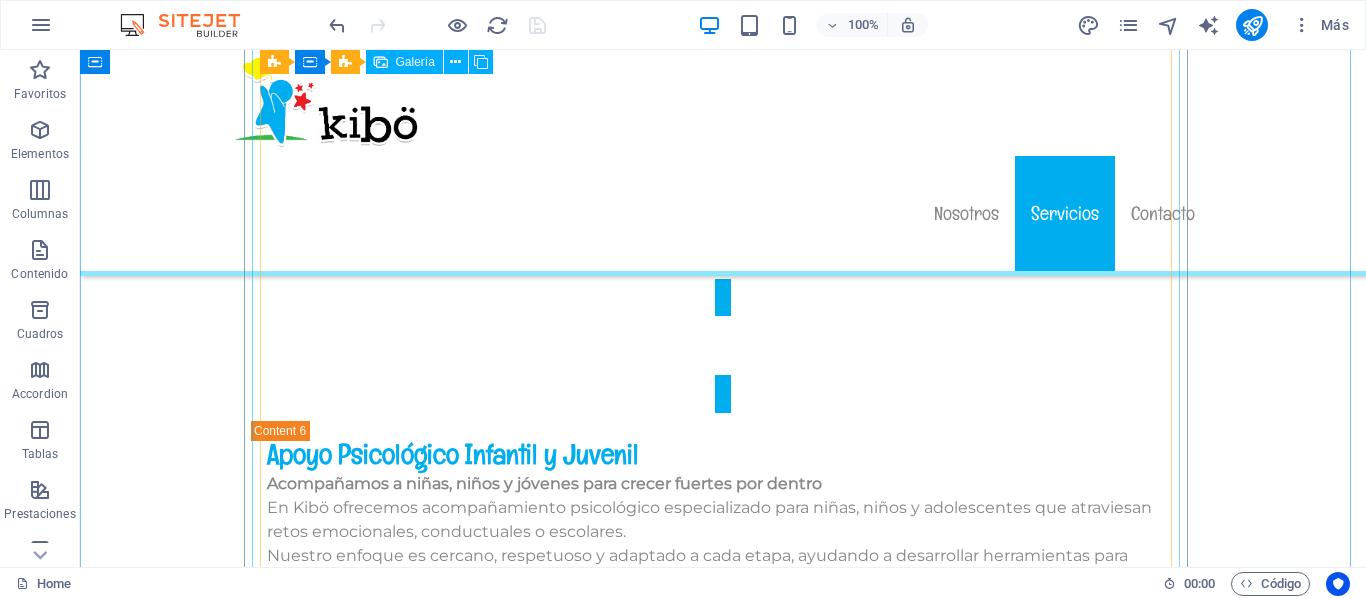 click at bounding box center [723, 2237] 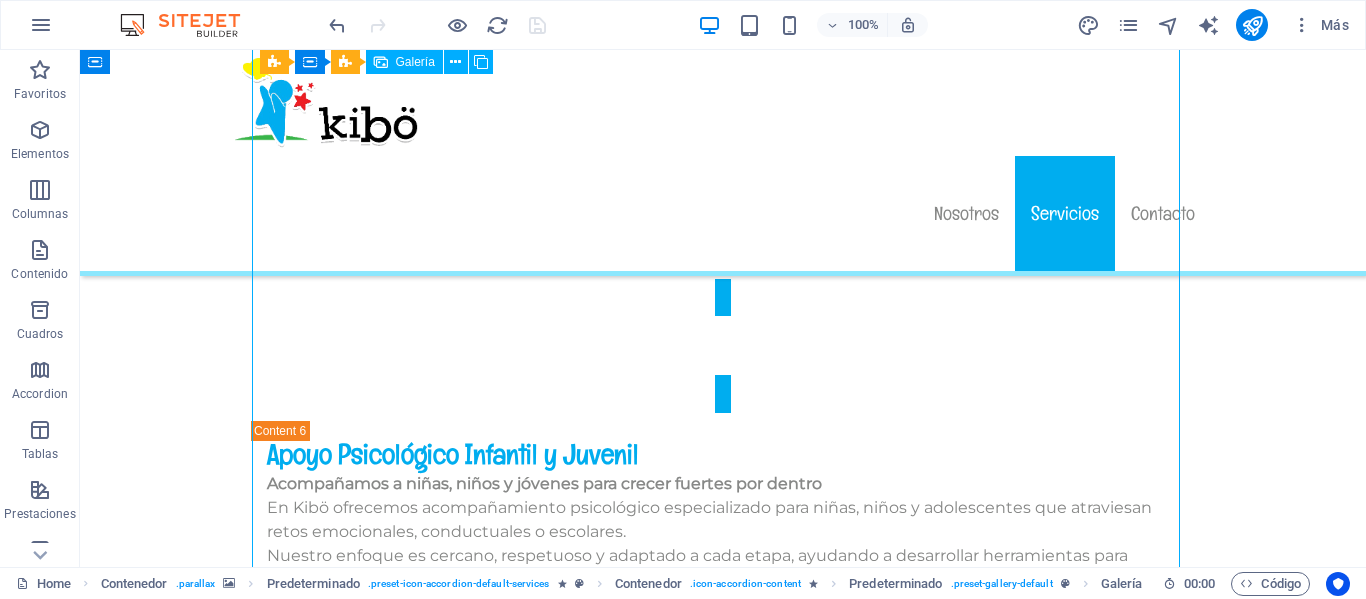 click at bounding box center (723, 2237) 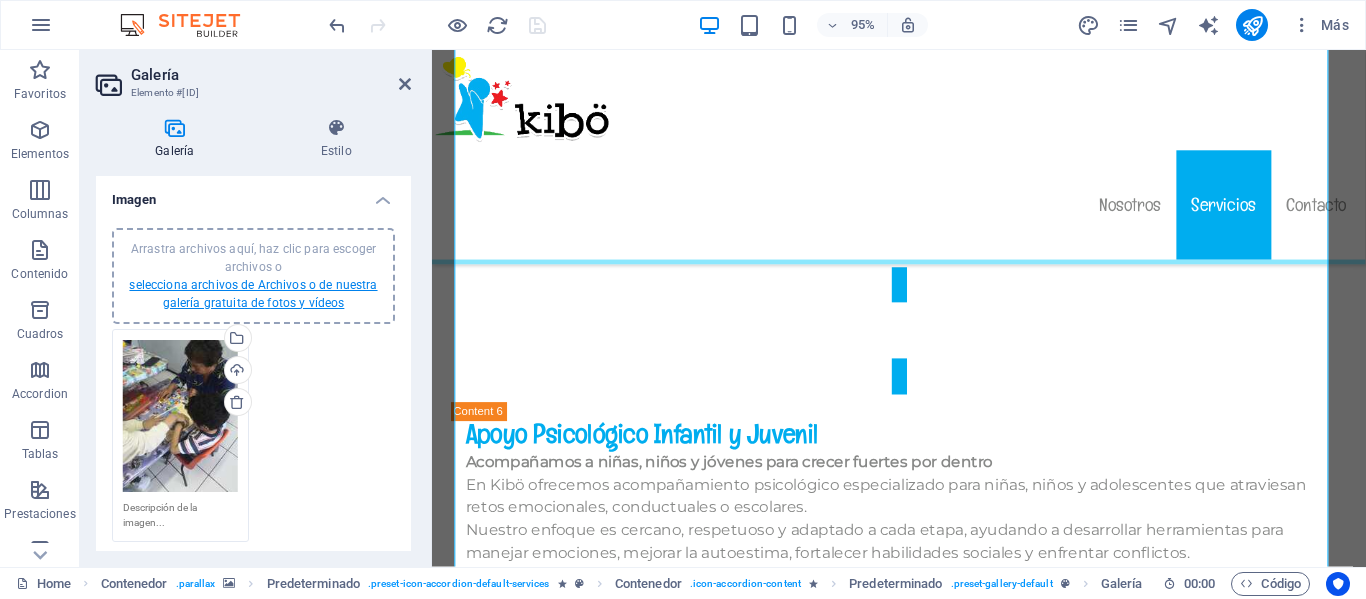 click on "selecciona archivos de Archivos o de nuestra galería gratuita de fotos y vídeos" at bounding box center [253, 294] 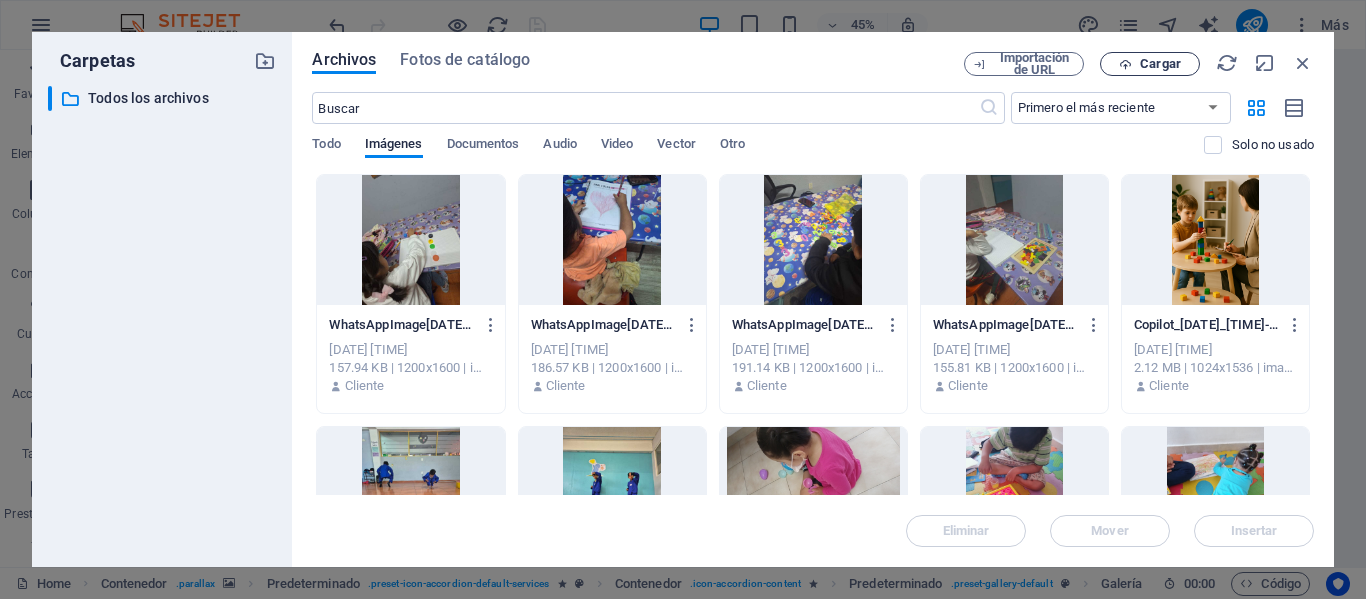 click on "Cargar" at bounding box center [1160, 64] 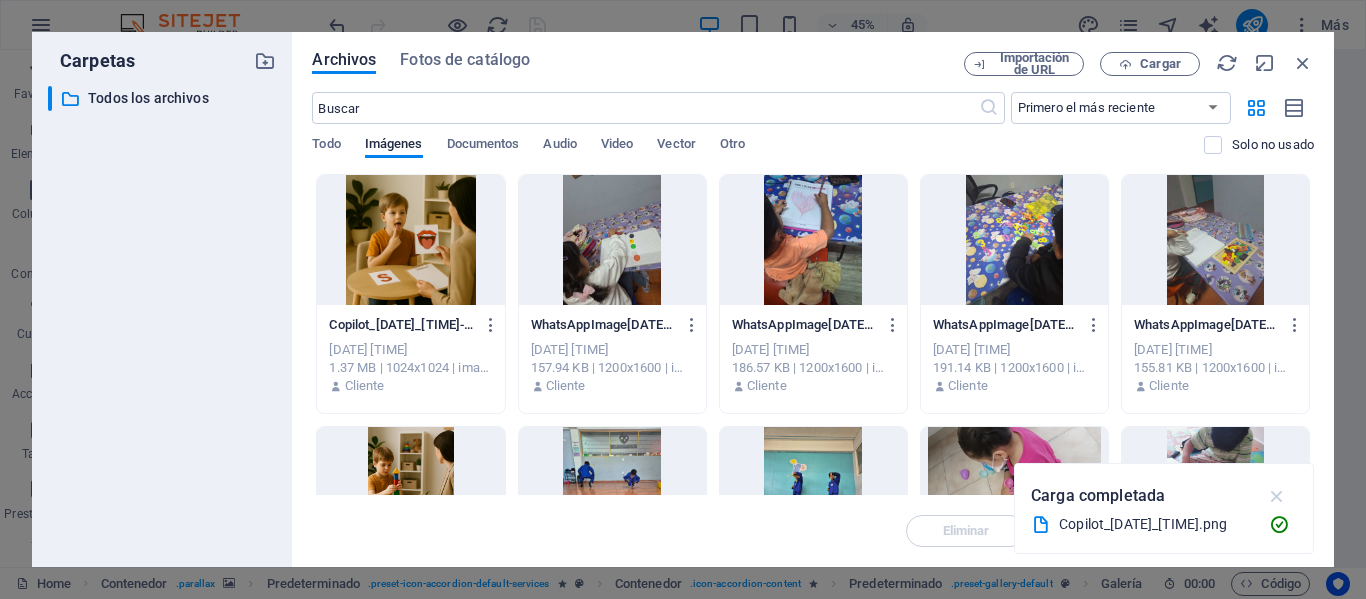 click at bounding box center [1277, 496] 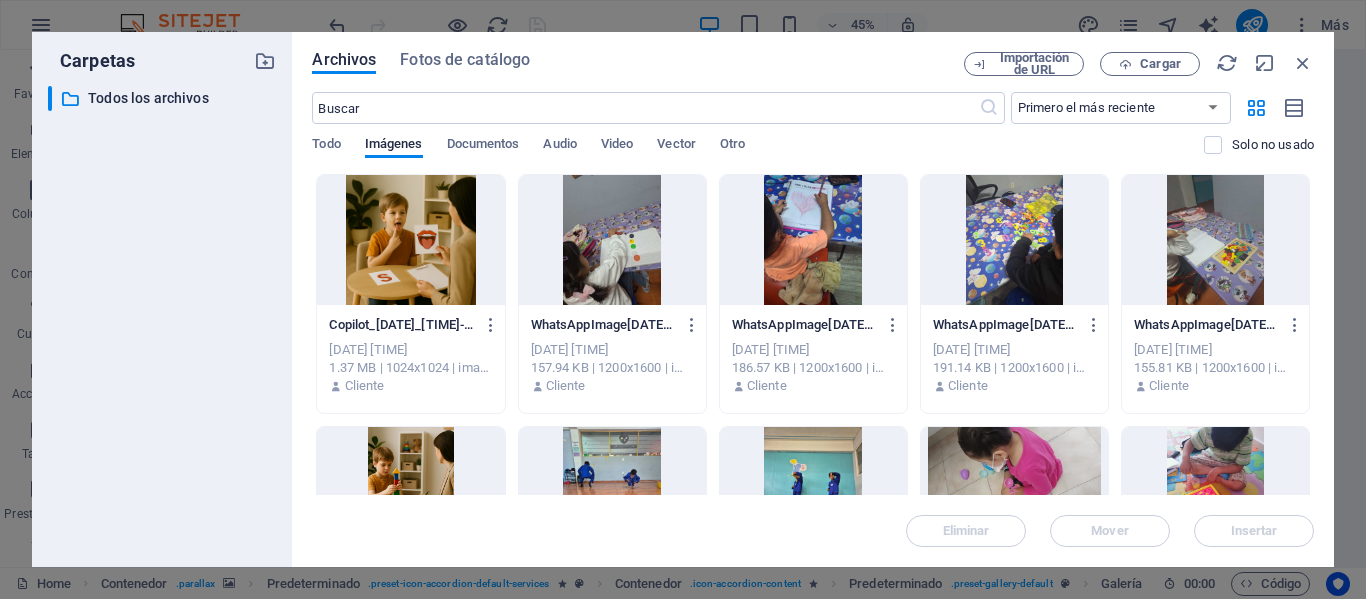 click at bounding box center (410, 240) 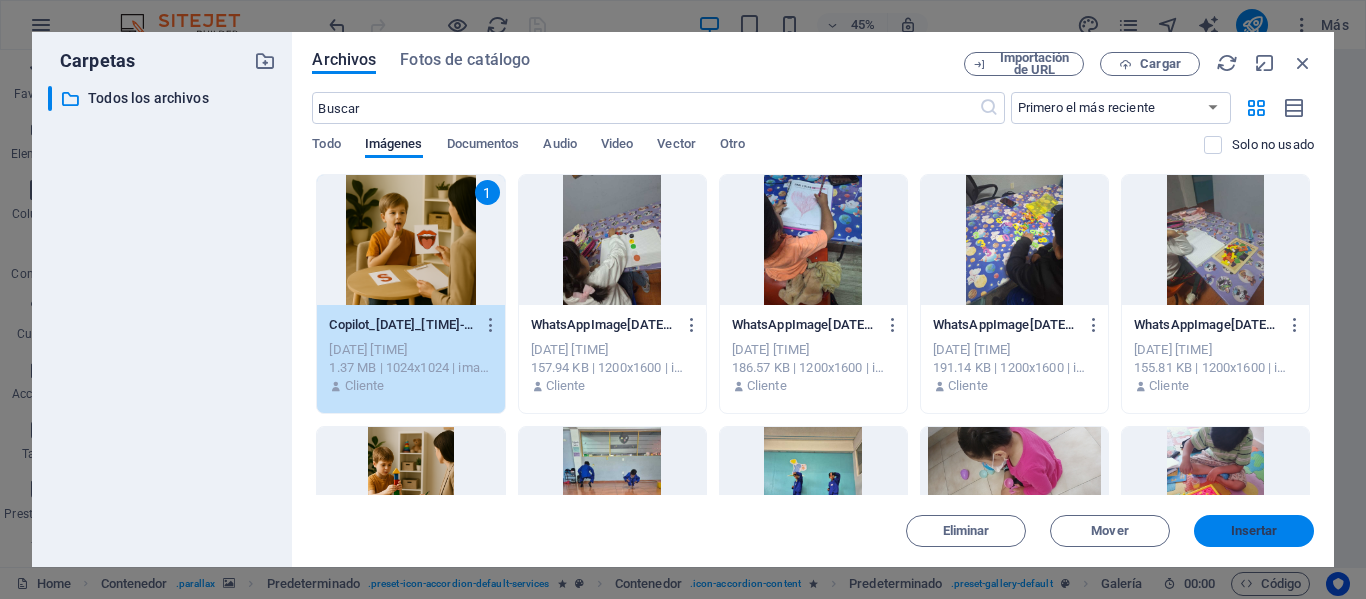 click on "Insertar" at bounding box center (1254, 531) 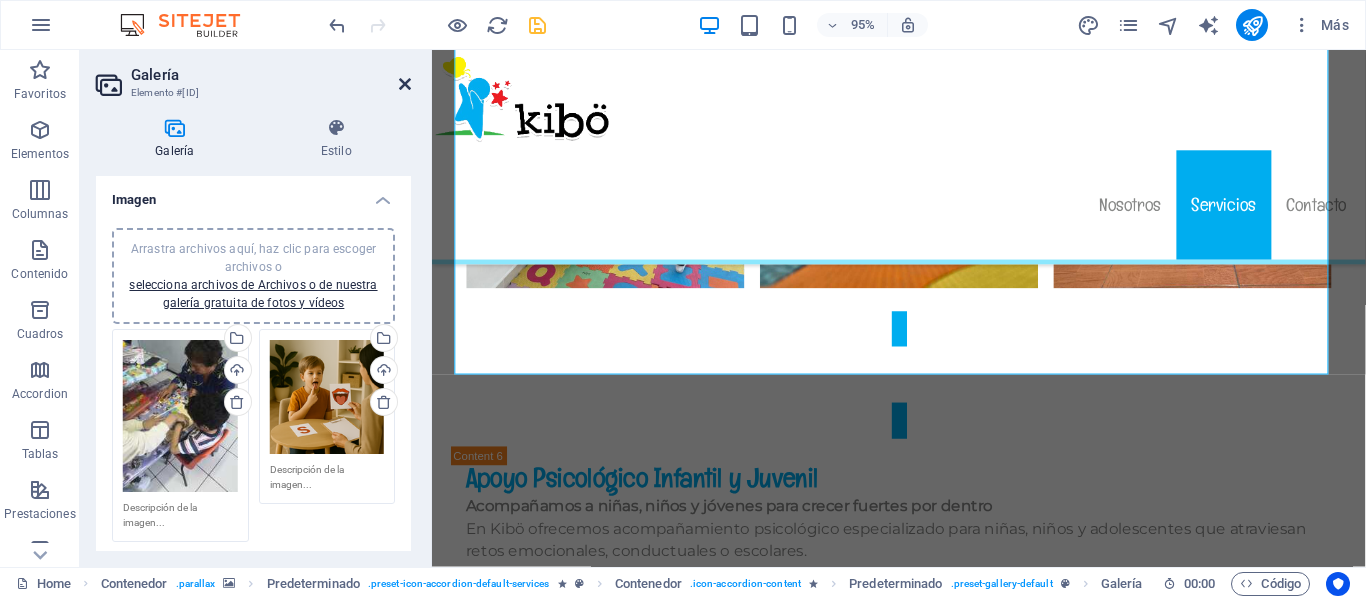 click at bounding box center (405, 84) 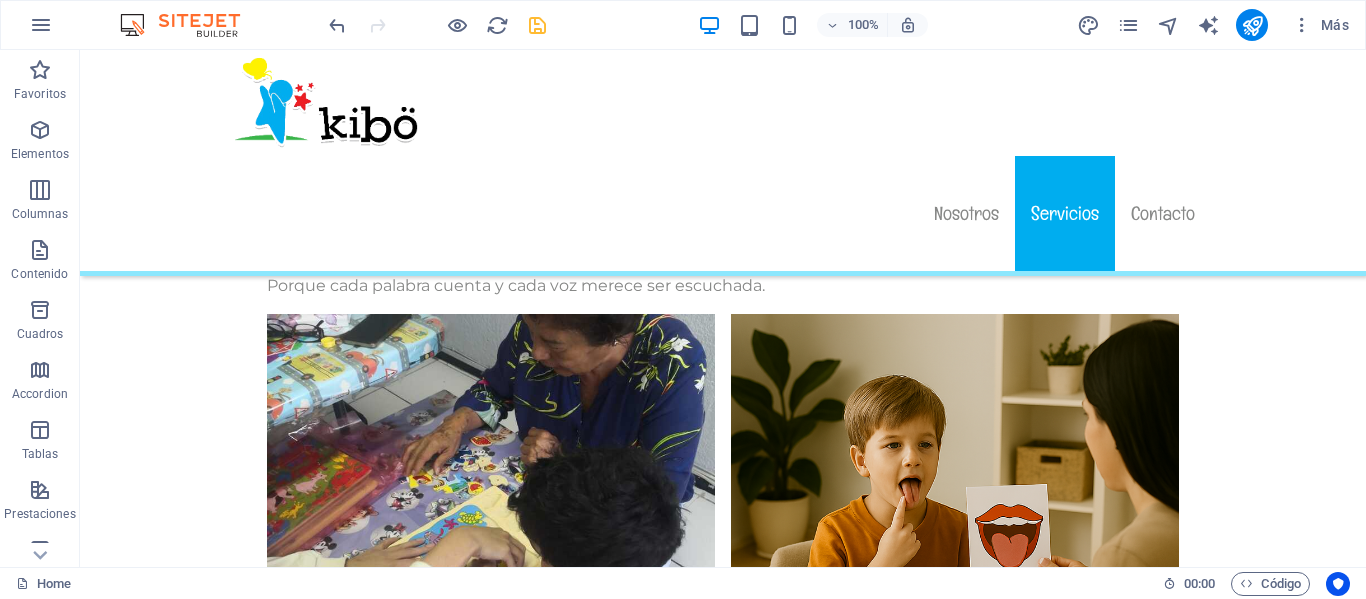scroll, scrollTop: 11384, scrollLeft: 0, axis: vertical 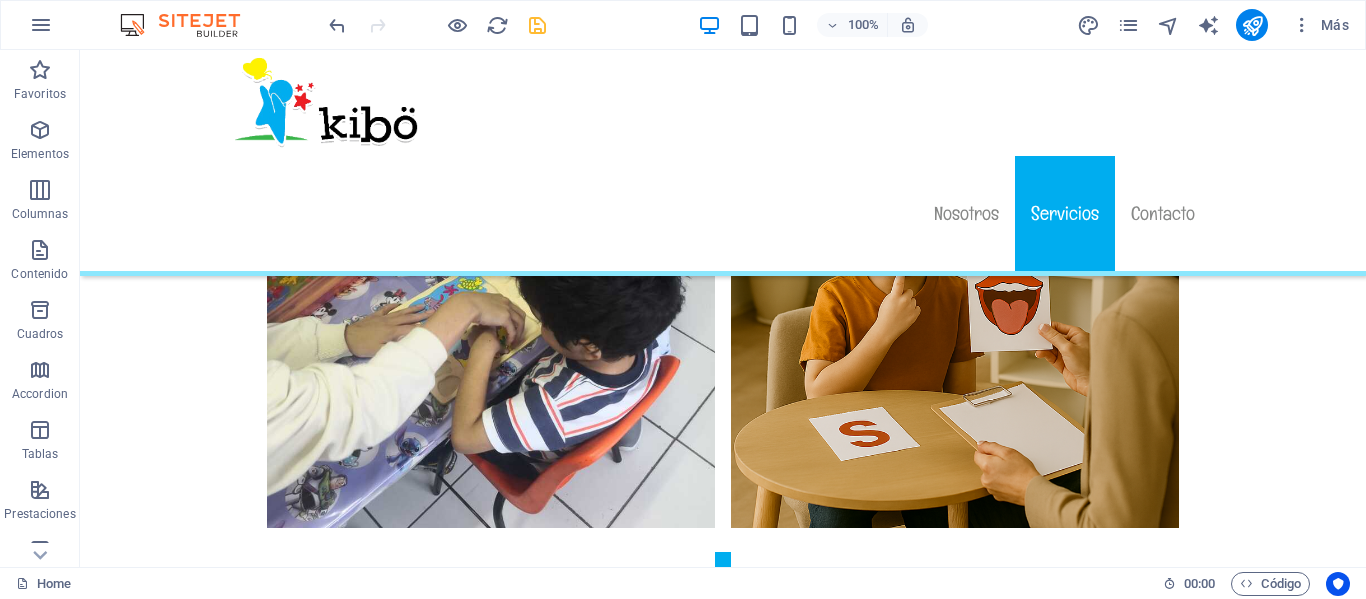 click on "100% Más" at bounding box center (841, 25) 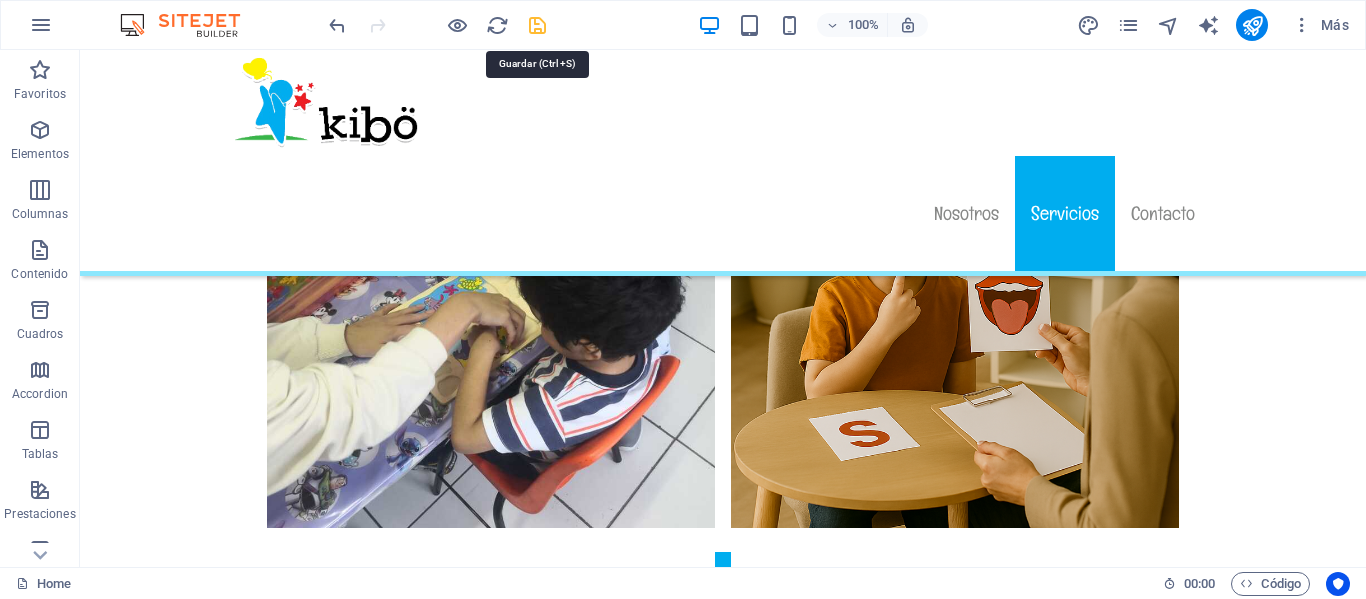 click at bounding box center [537, 25] 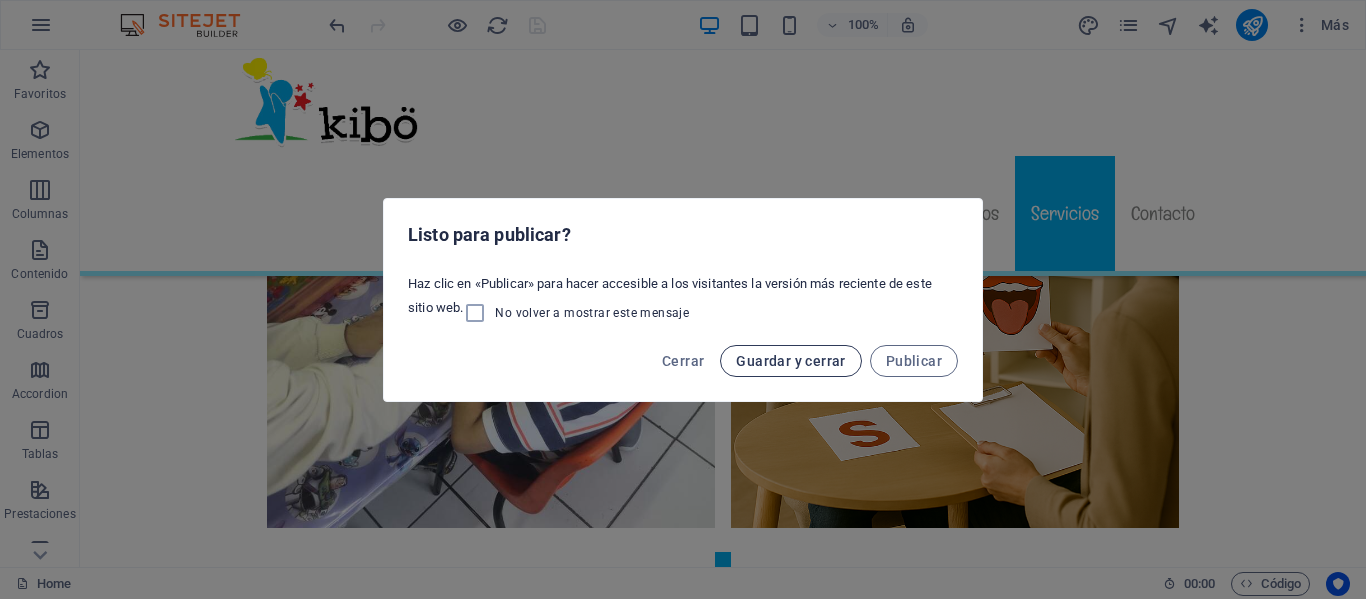 click on "Guardar y cerrar" at bounding box center [790, 361] 